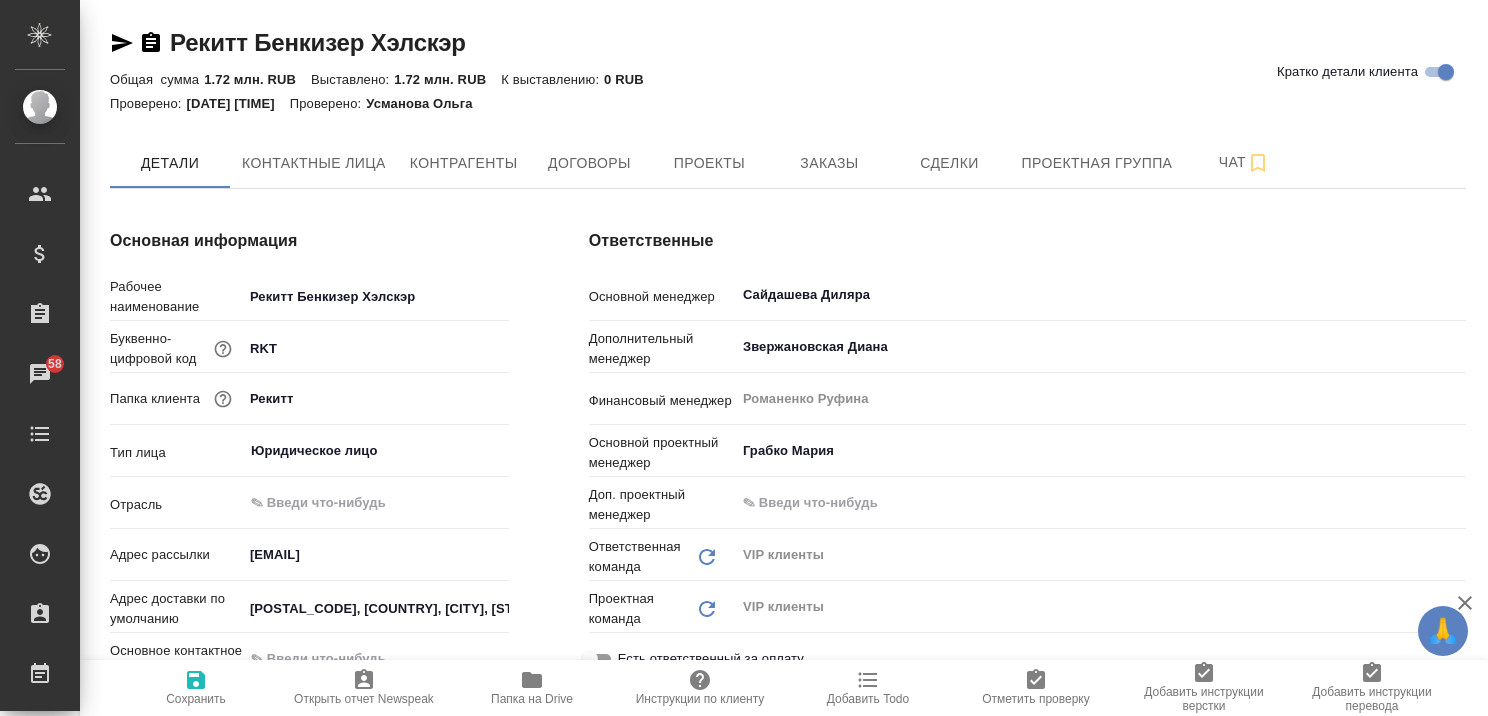 scroll, scrollTop: 0, scrollLeft: 0, axis: both 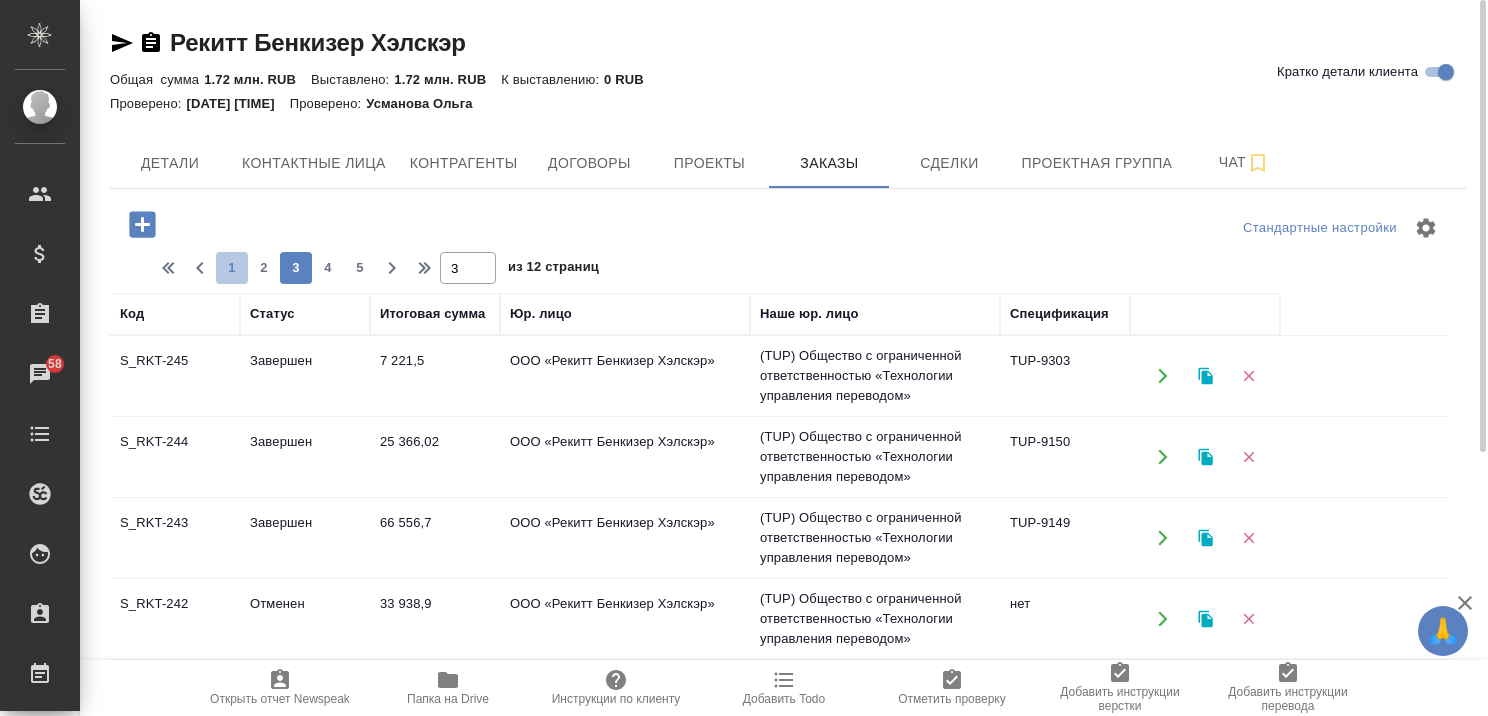 click on "1" at bounding box center [232, 268] 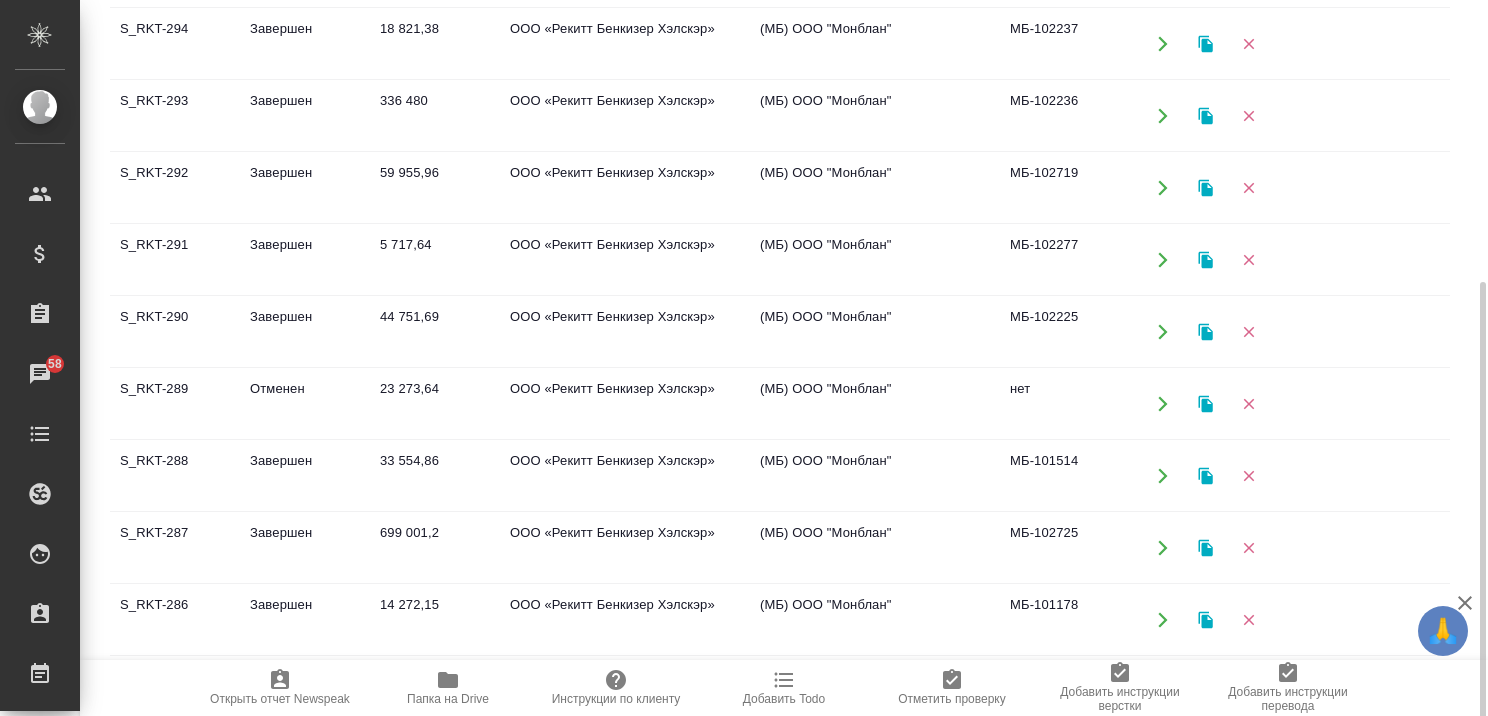 scroll, scrollTop: 418, scrollLeft: 0, axis: vertical 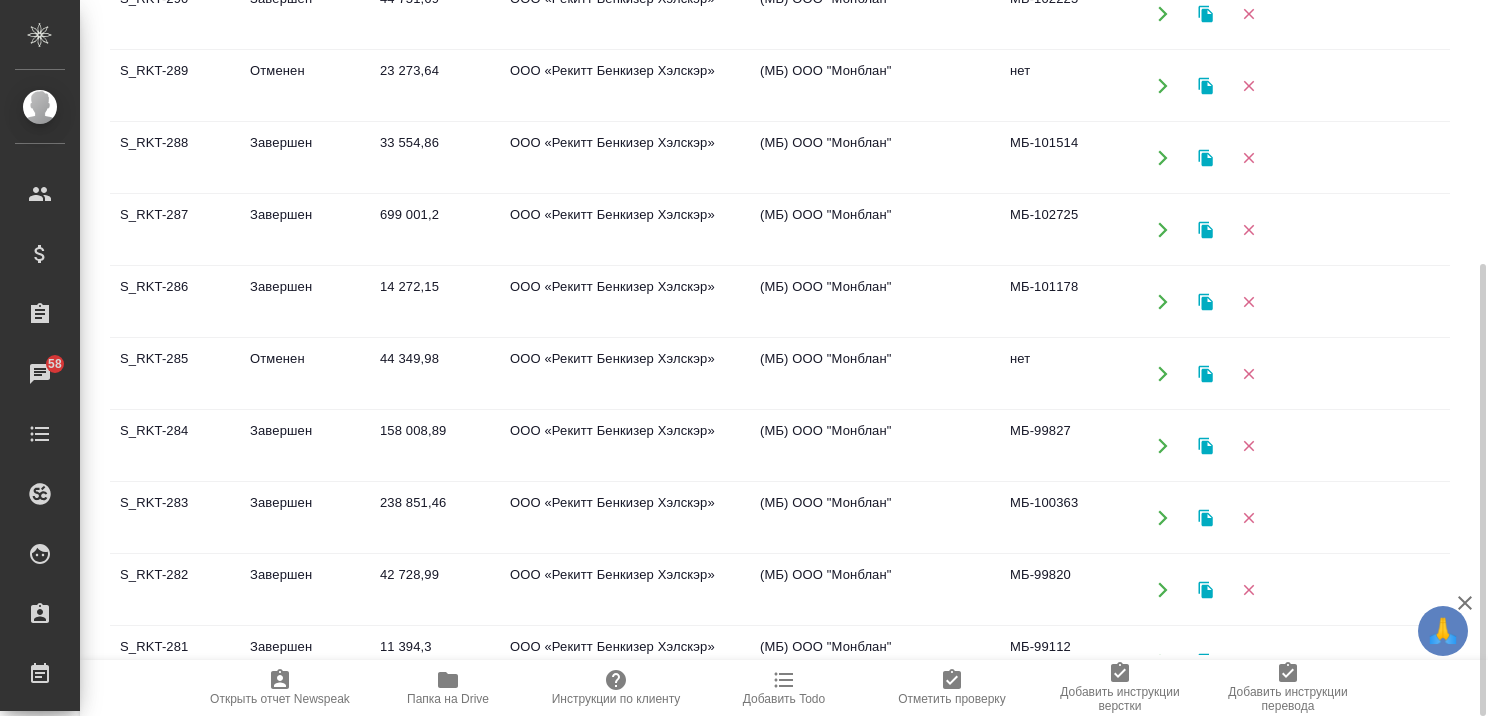 click on "Завершен" at bounding box center (305, -346) 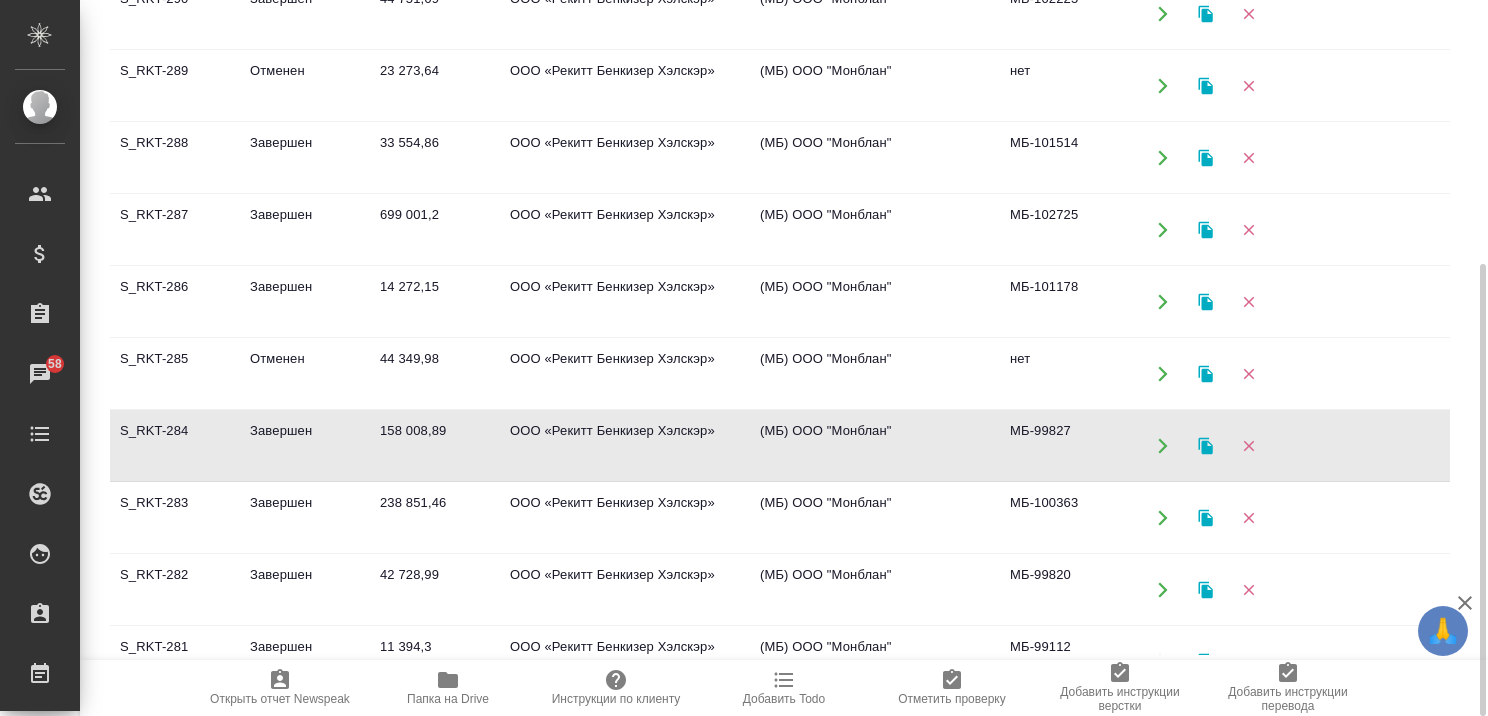 click on "Завершен" at bounding box center [305, -346] 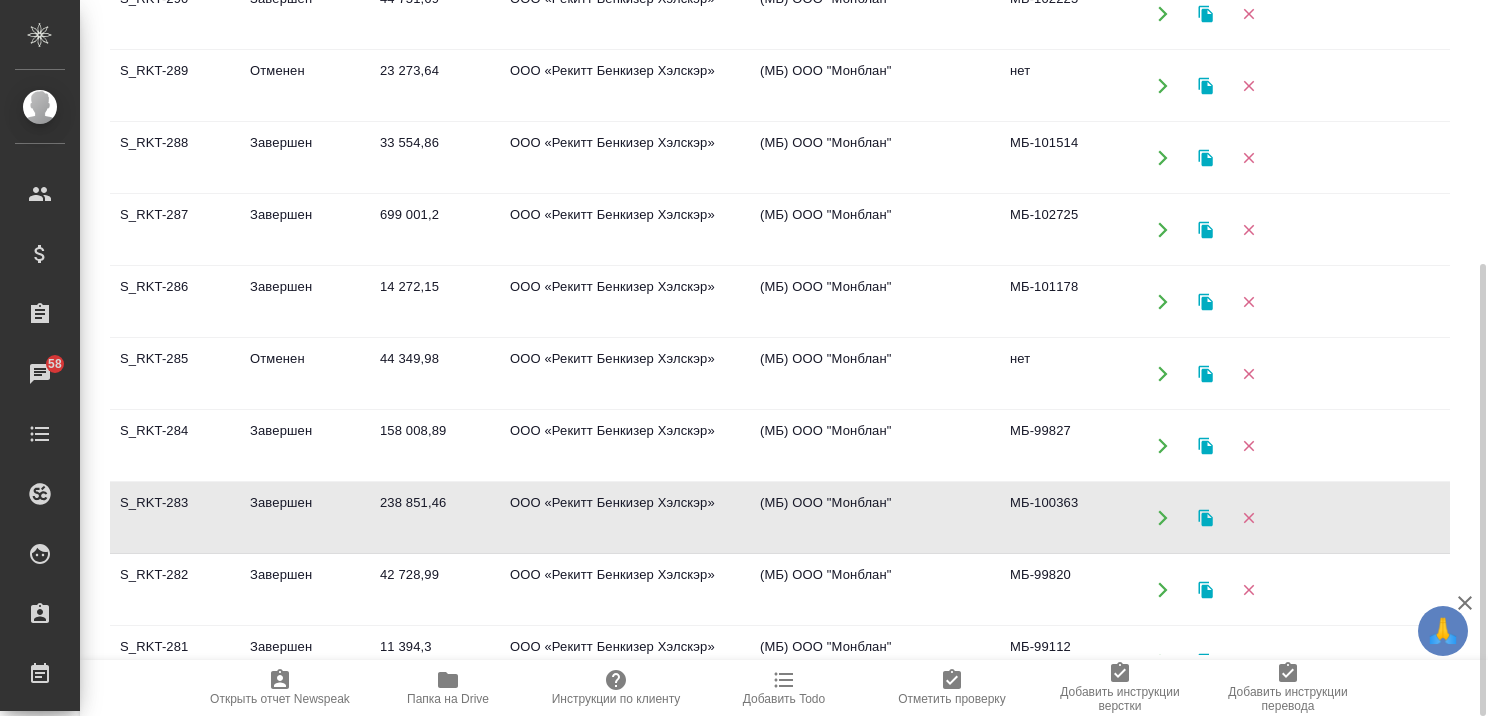 click on "Завершен" at bounding box center [305, -346] 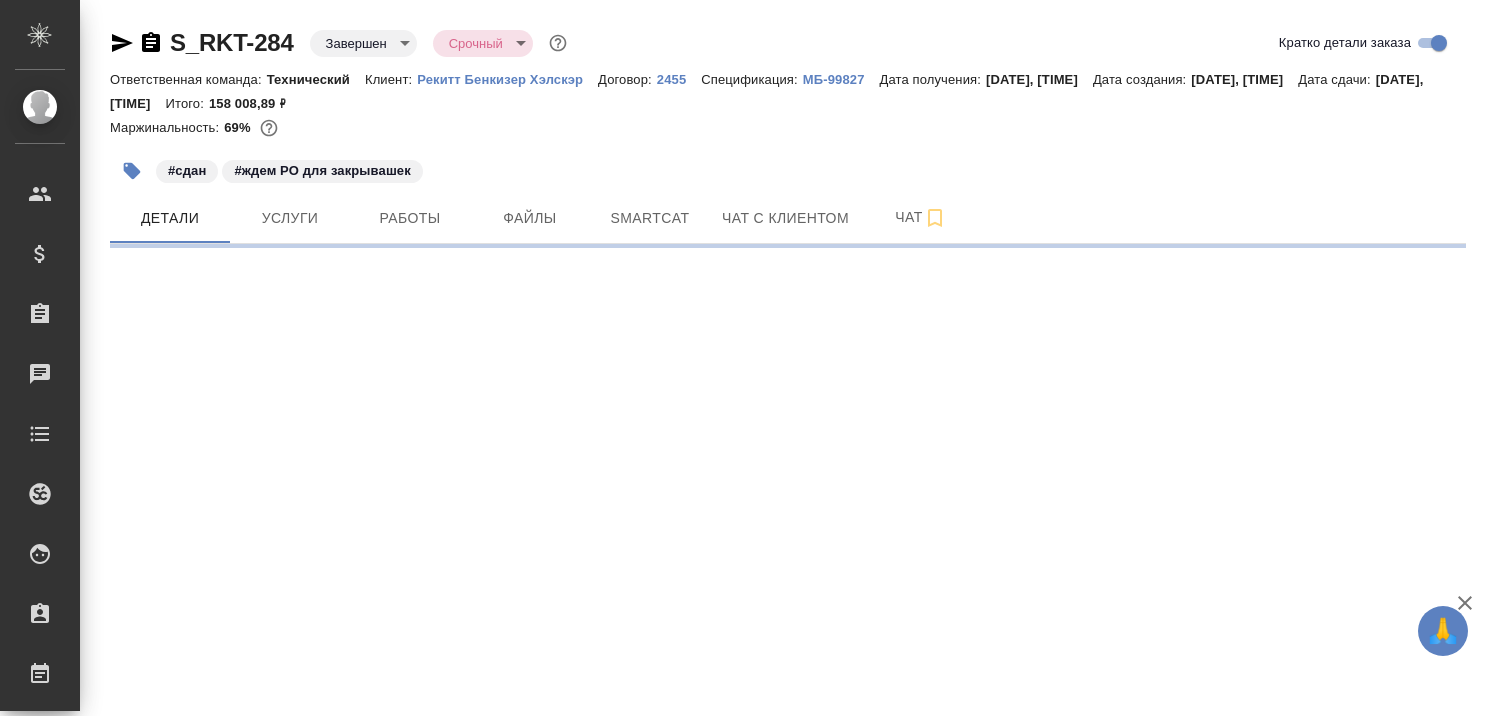 select on "RU" 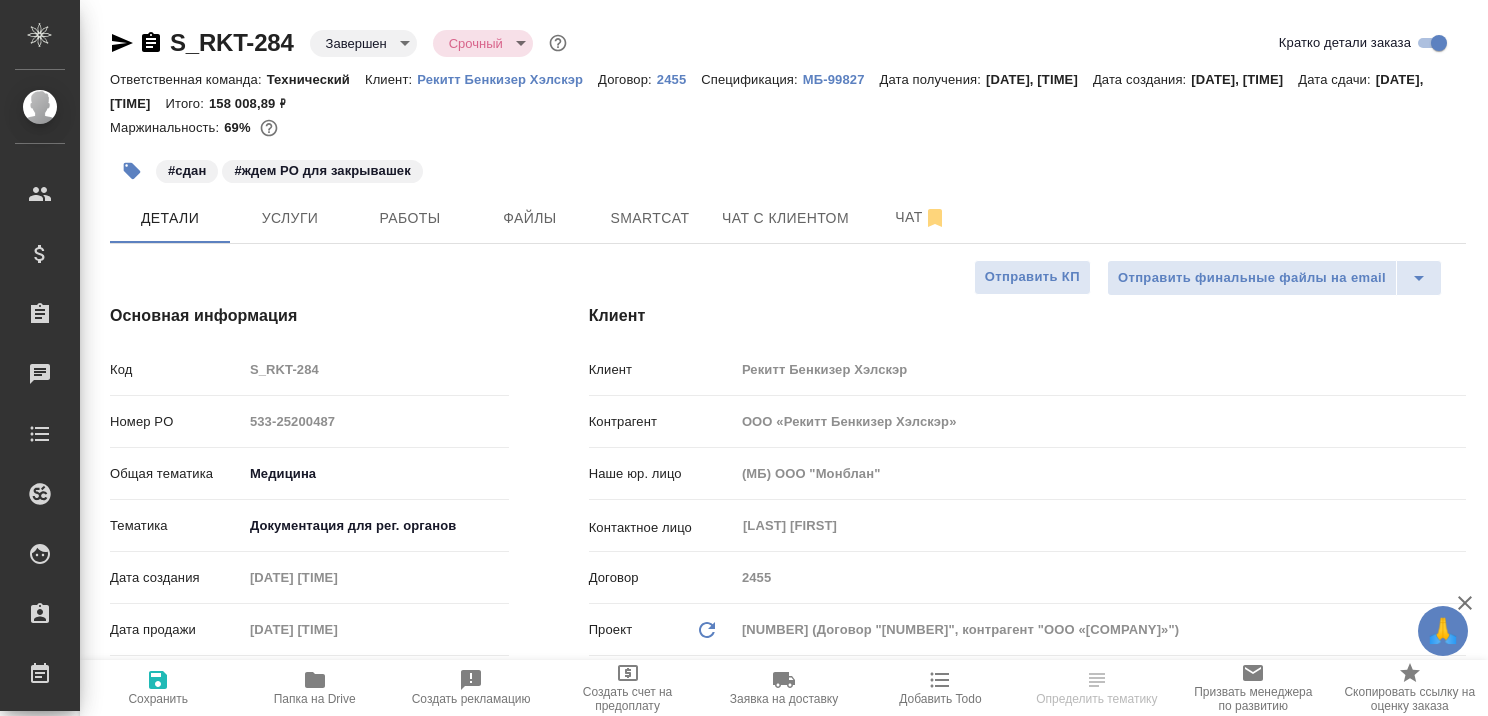 scroll, scrollTop: 0, scrollLeft: 0, axis: both 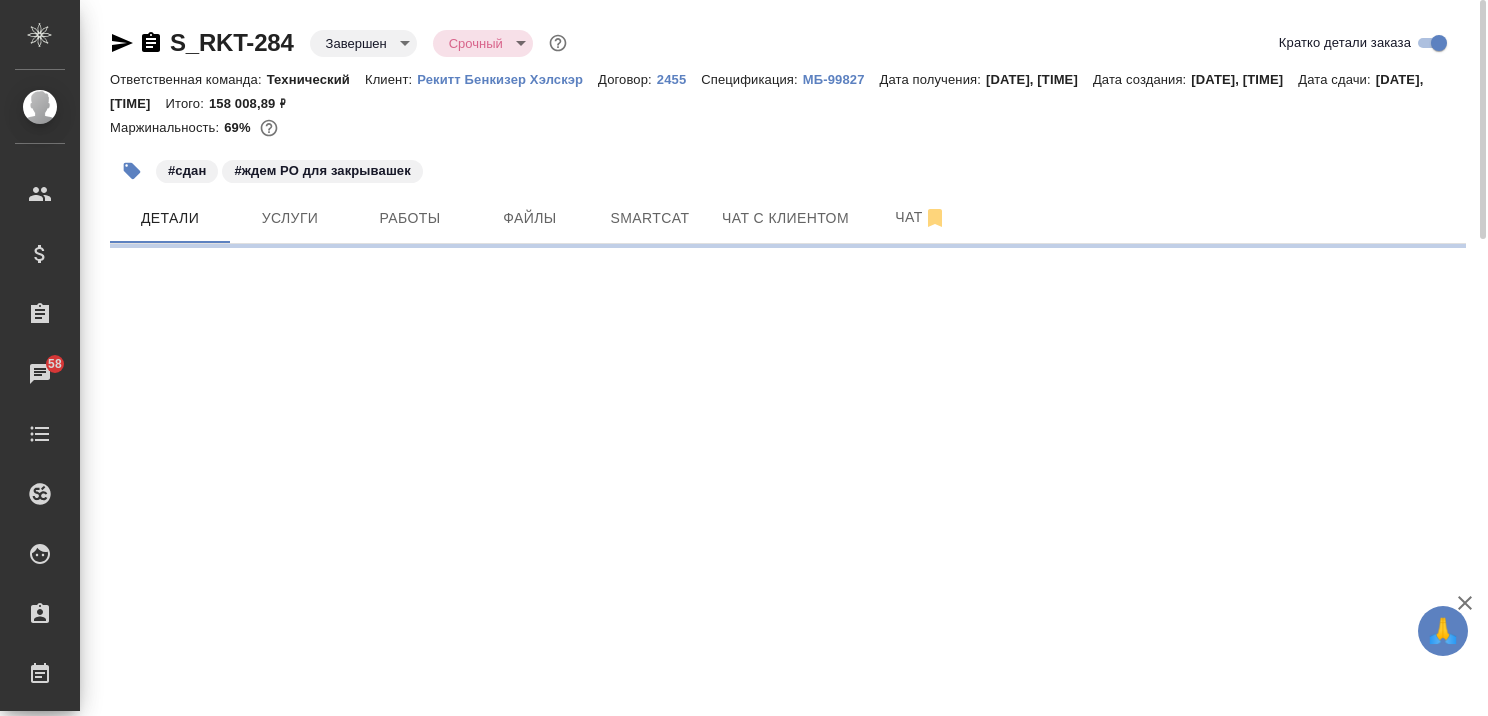 select on "RU" 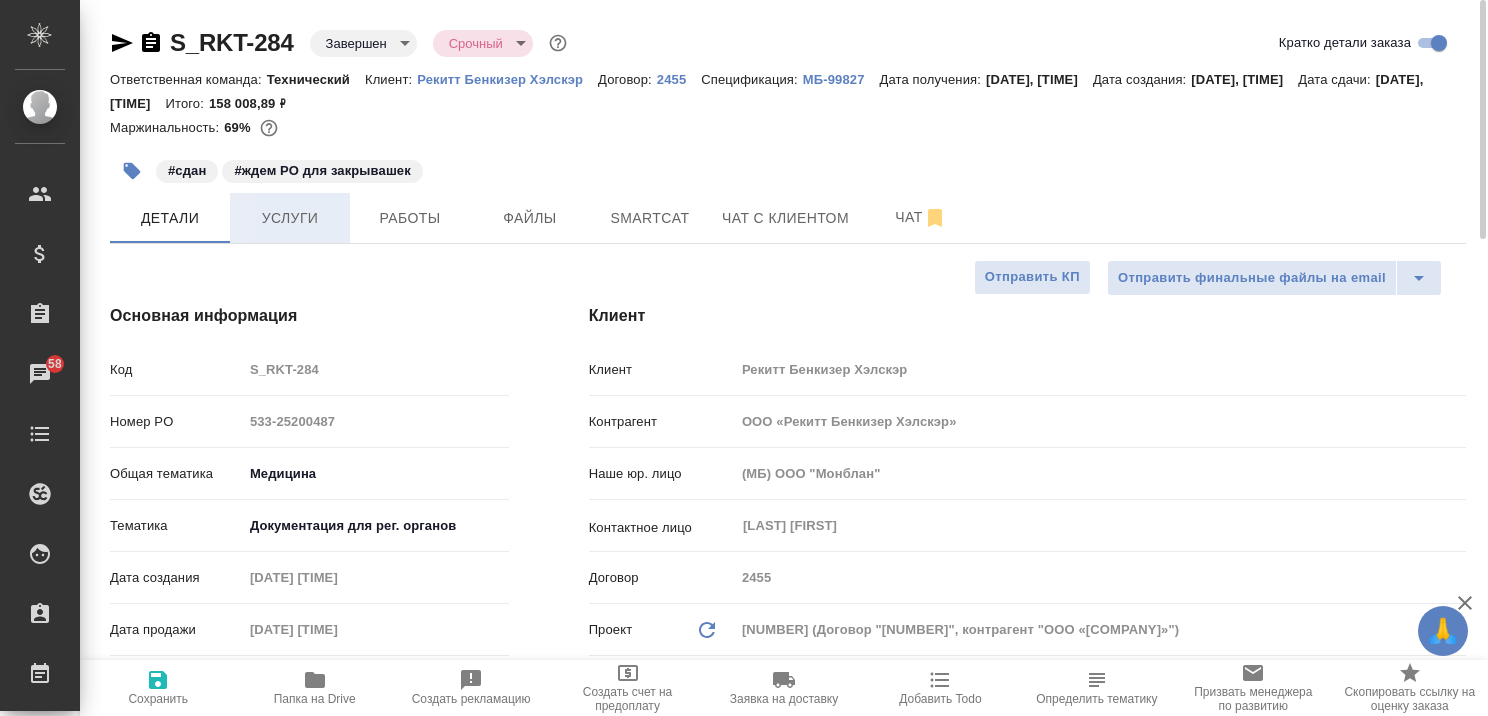 type on "x" 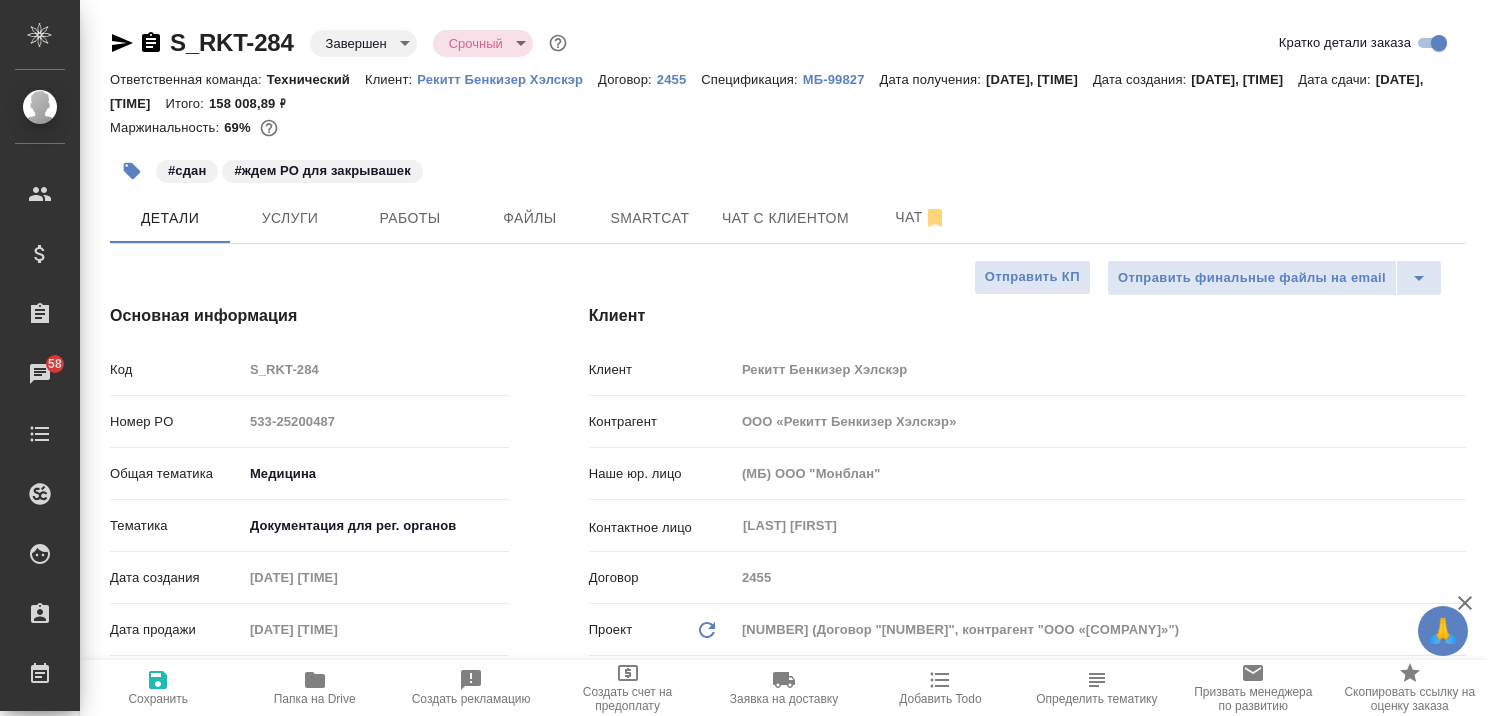 type on "x" 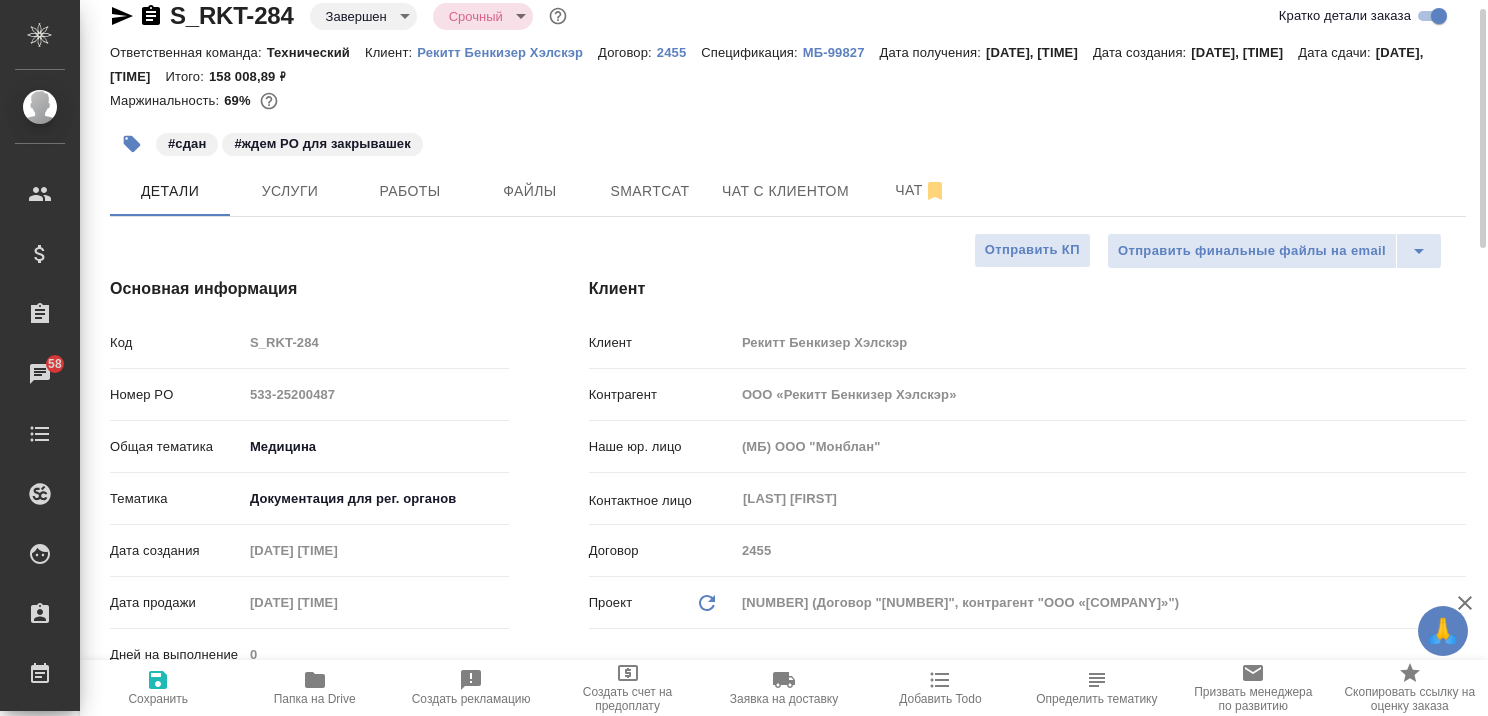 scroll, scrollTop: 0, scrollLeft: 0, axis: both 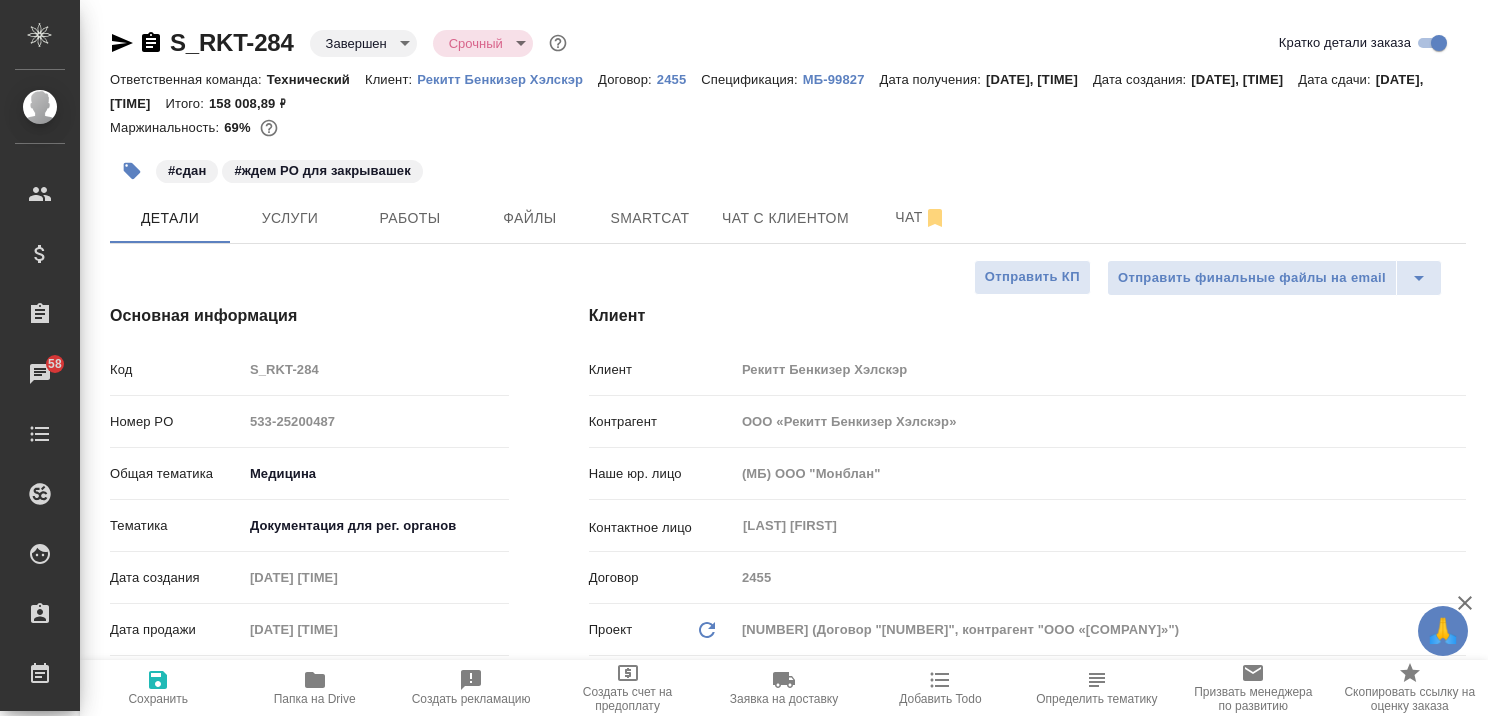 type on "x" 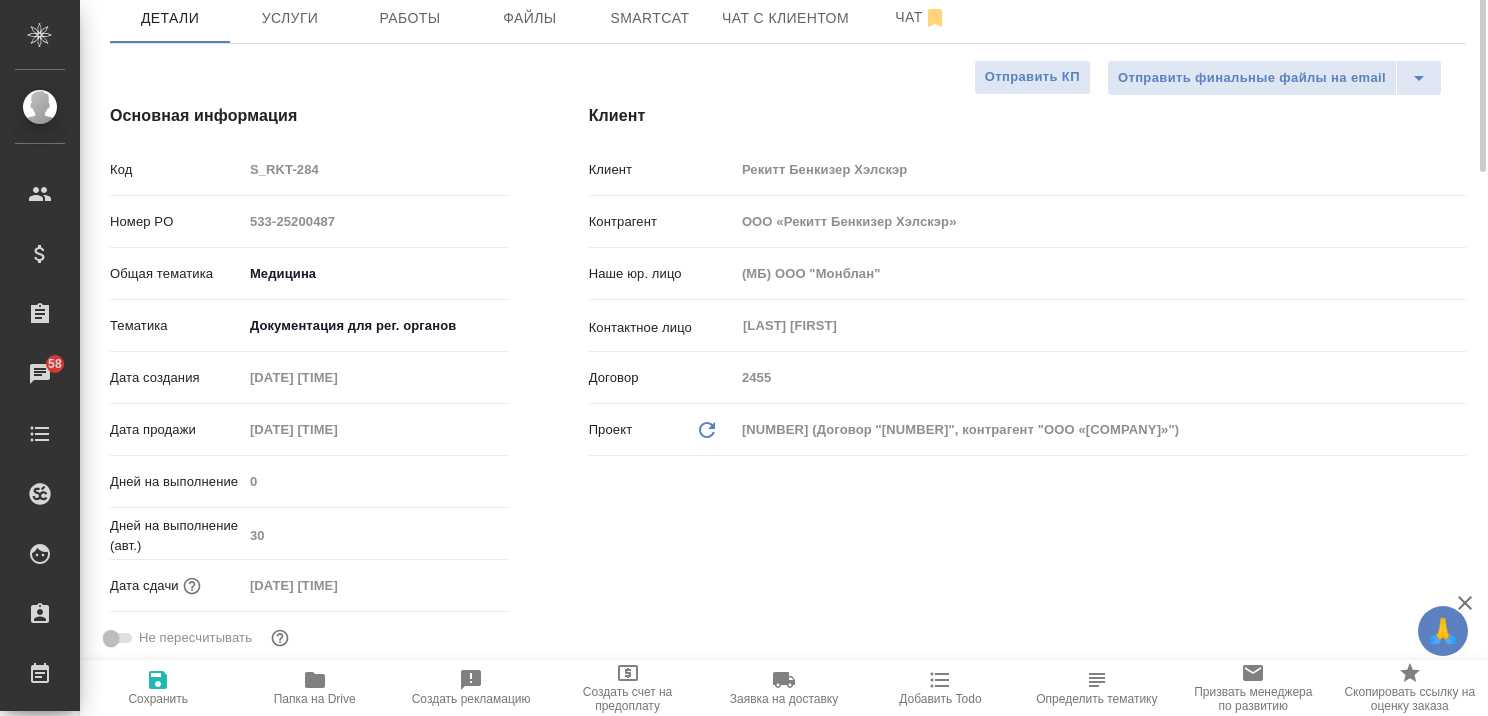 scroll, scrollTop: 0, scrollLeft: 0, axis: both 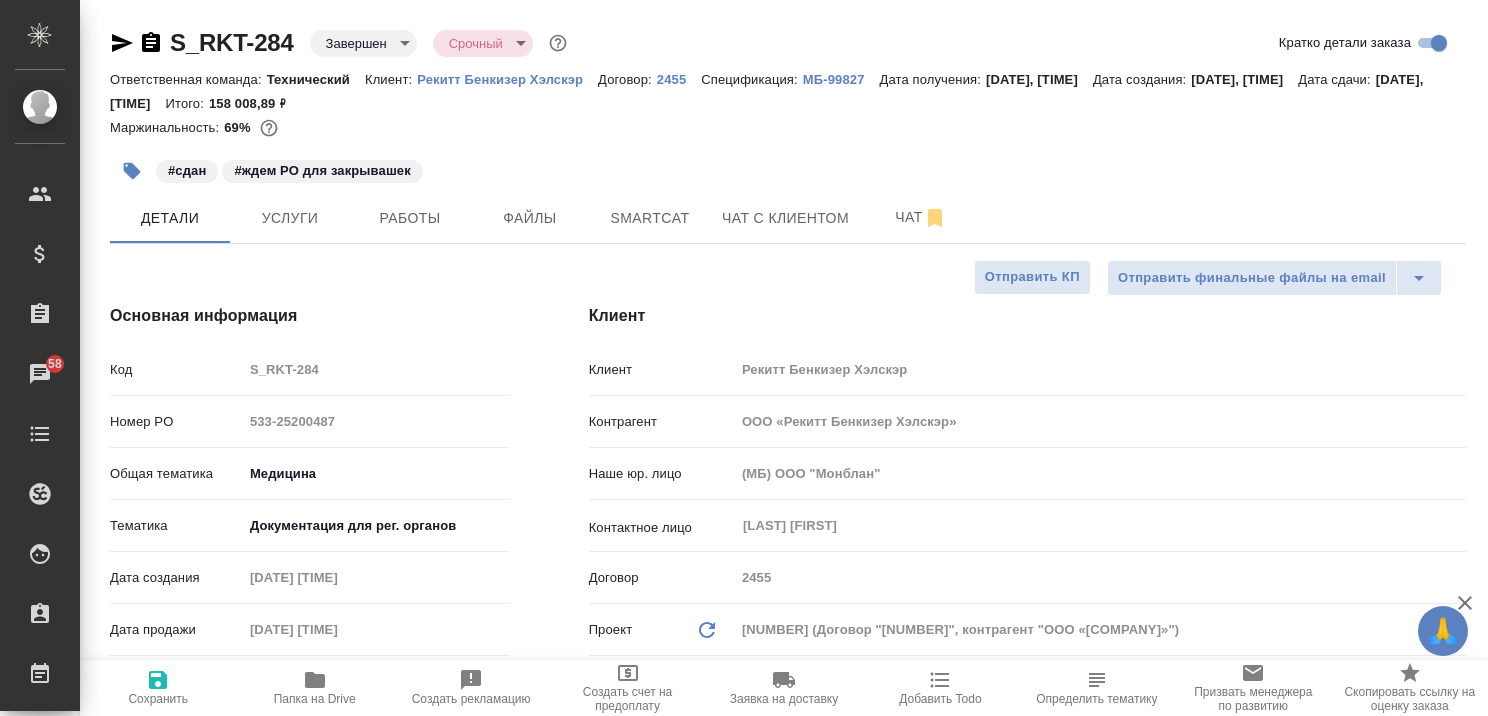 type on "x" 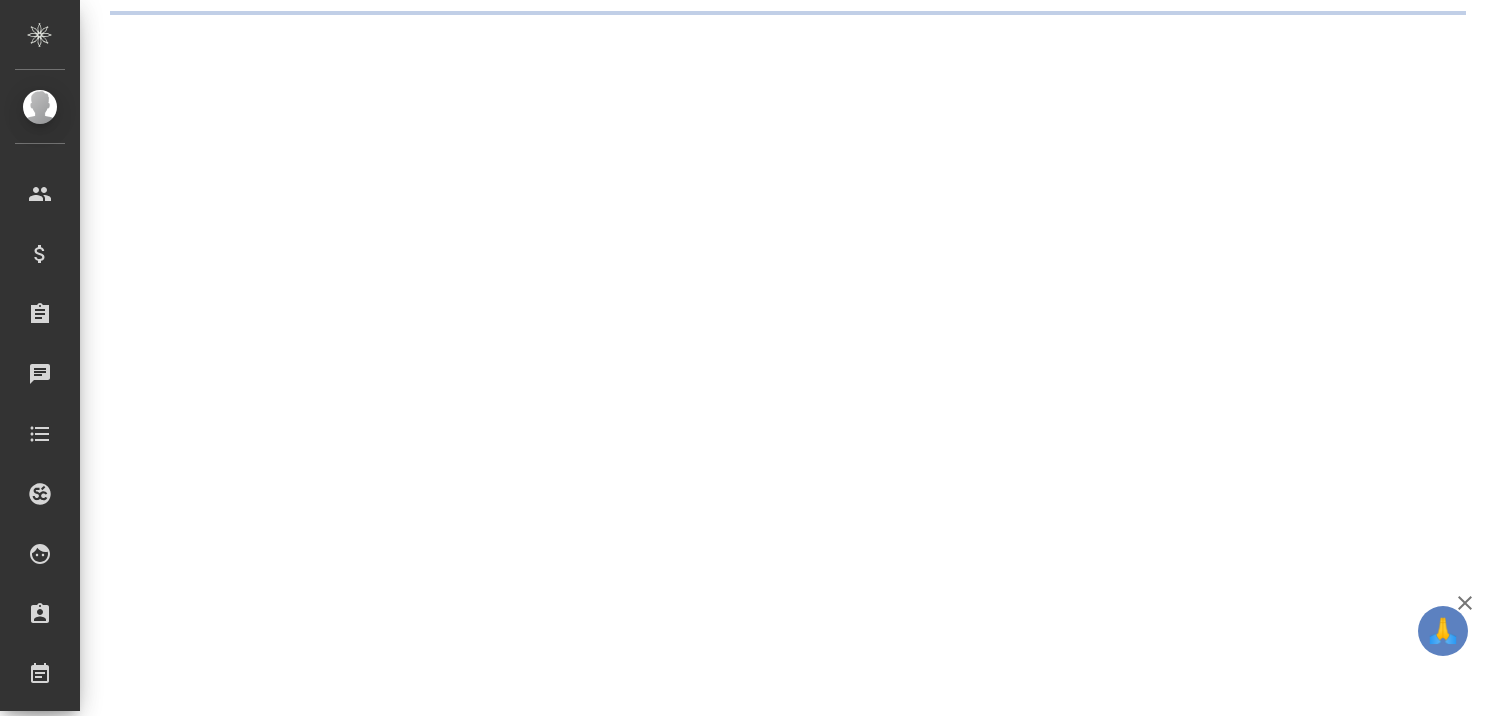 scroll, scrollTop: 0, scrollLeft: 0, axis: both 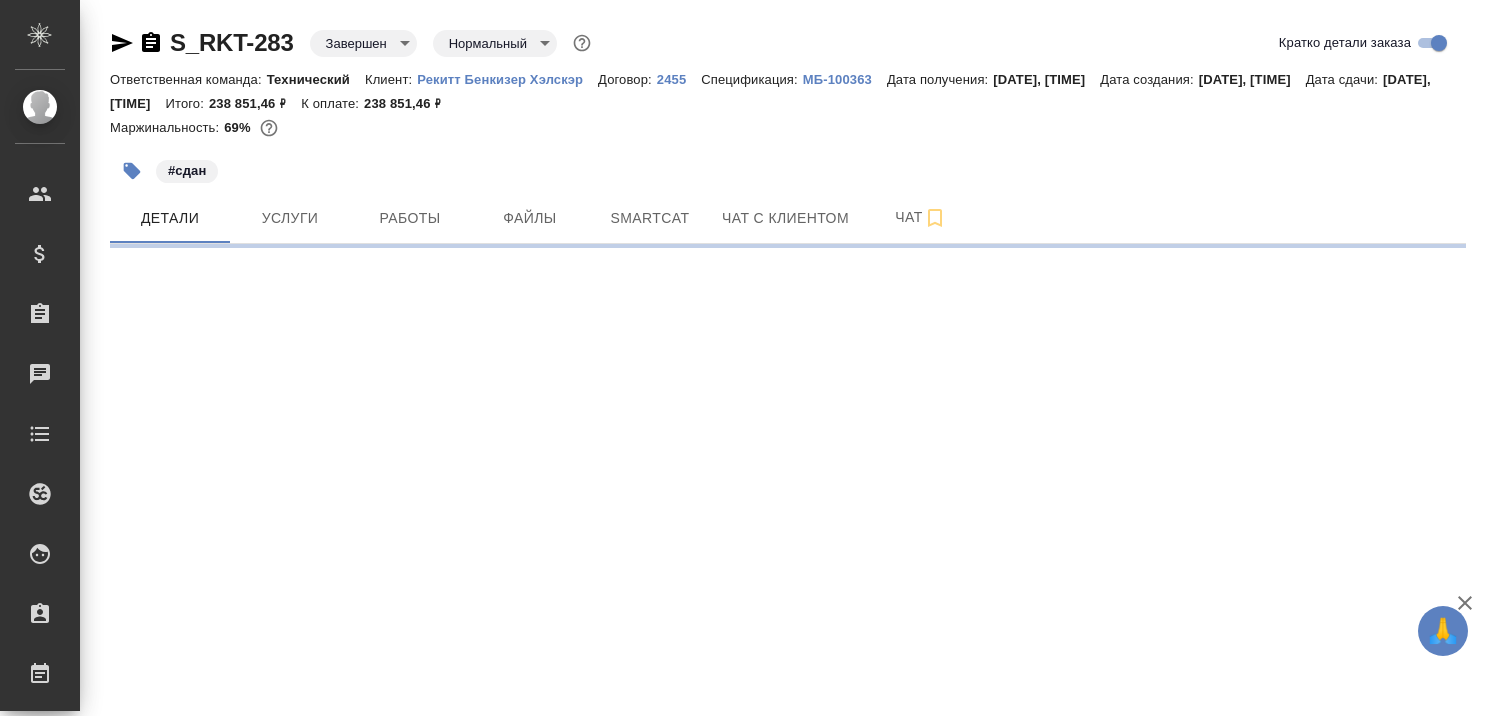 select on "RU" 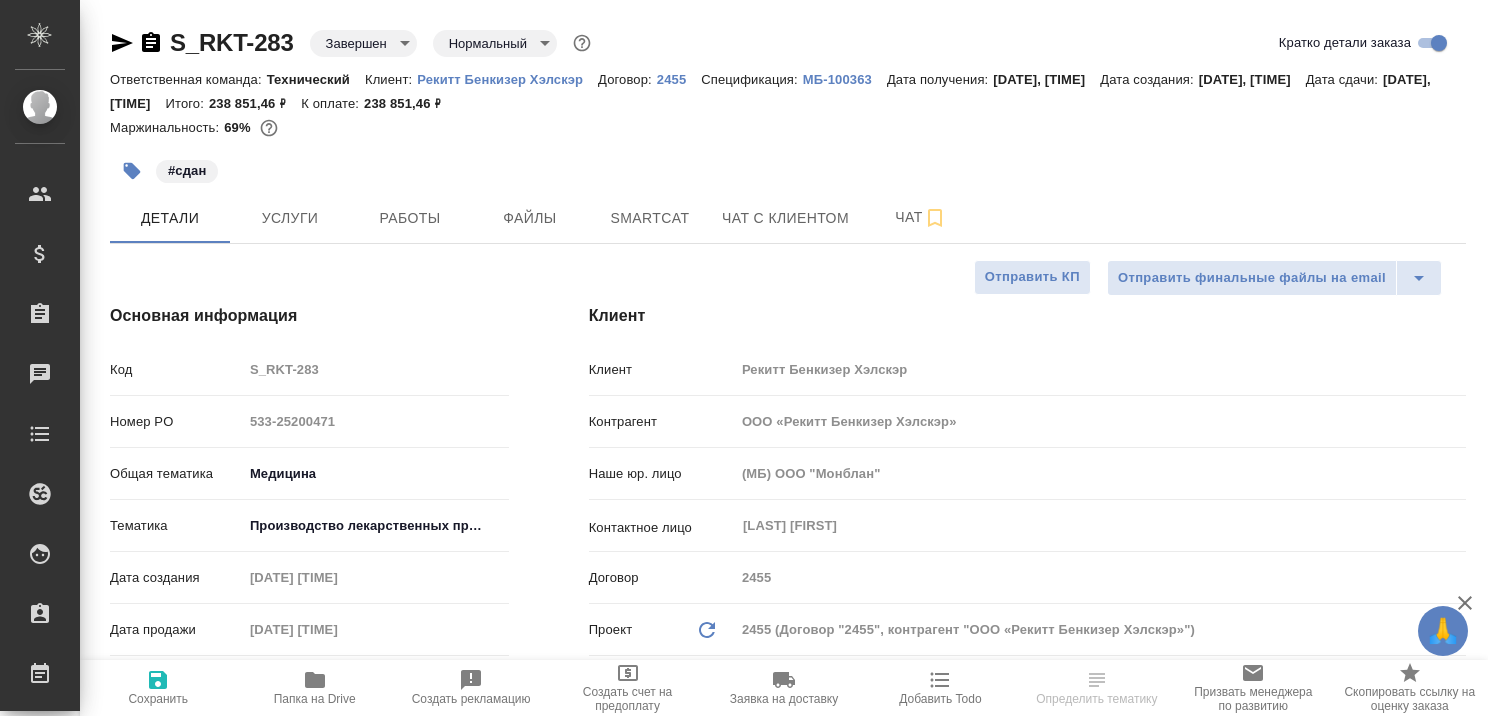type on "x" 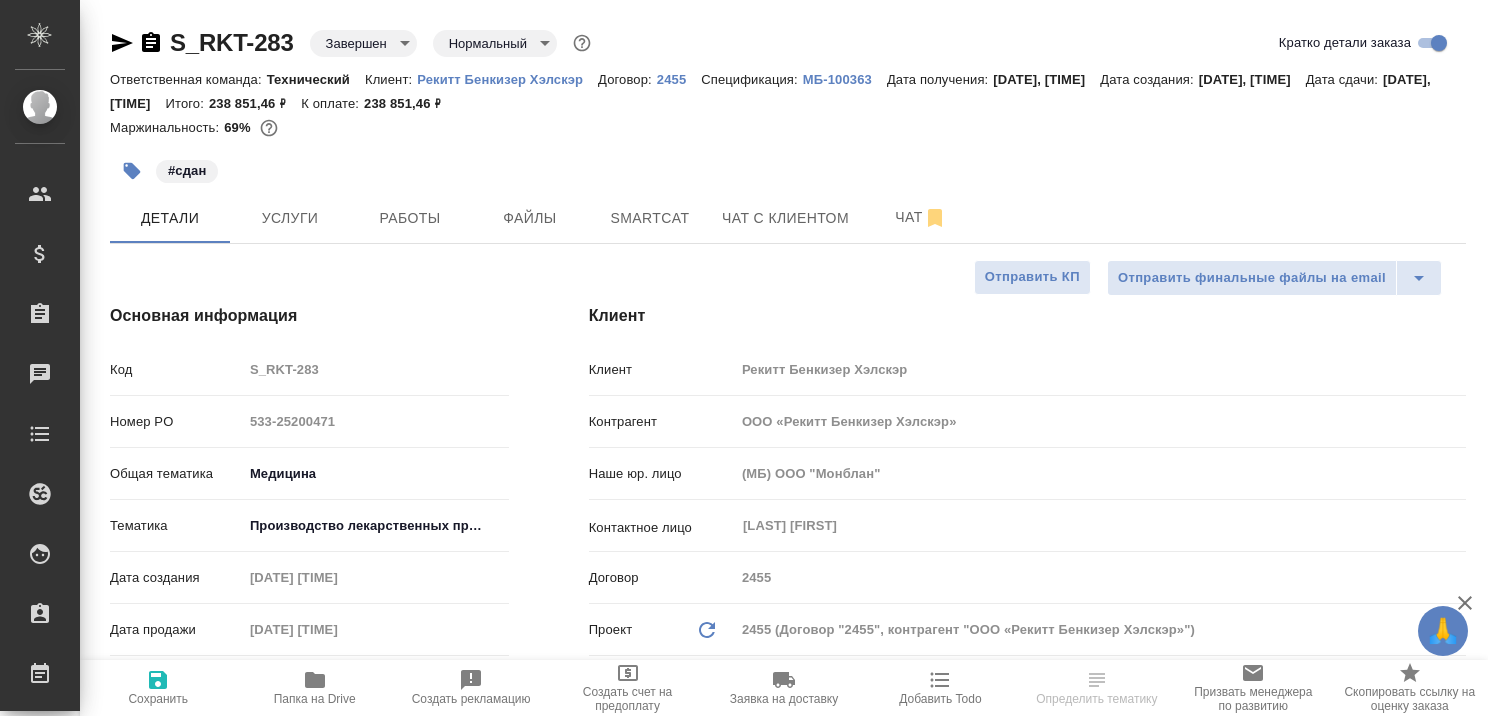type on "x" 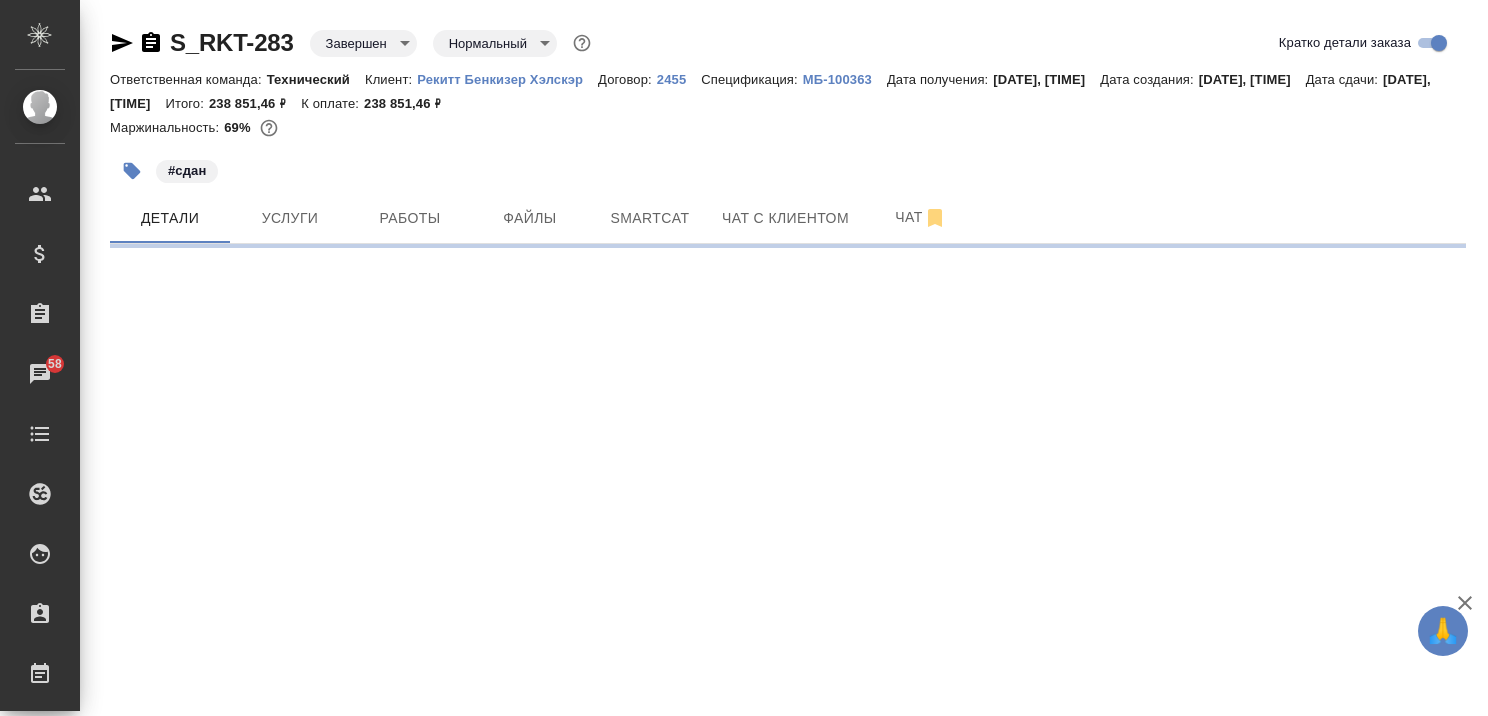 select on "RU" 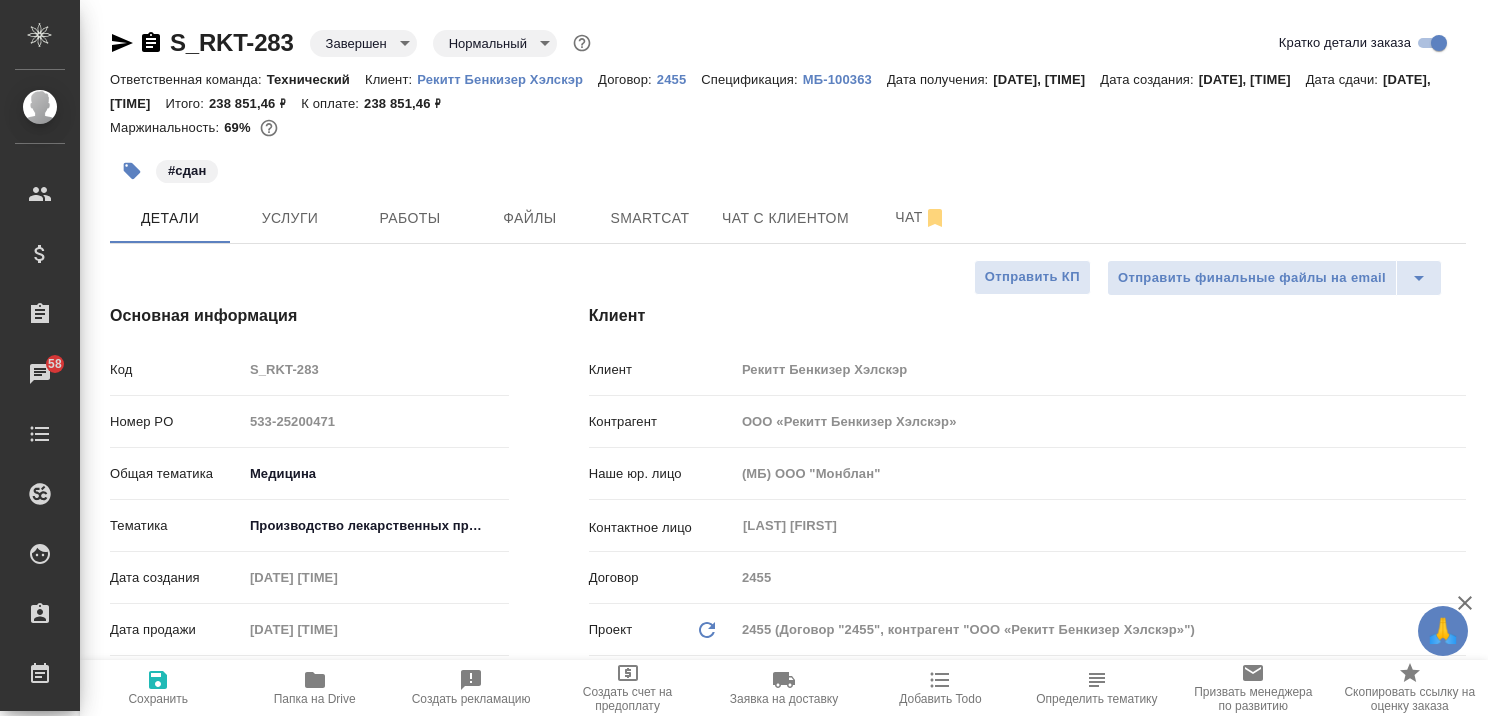 type on "x" 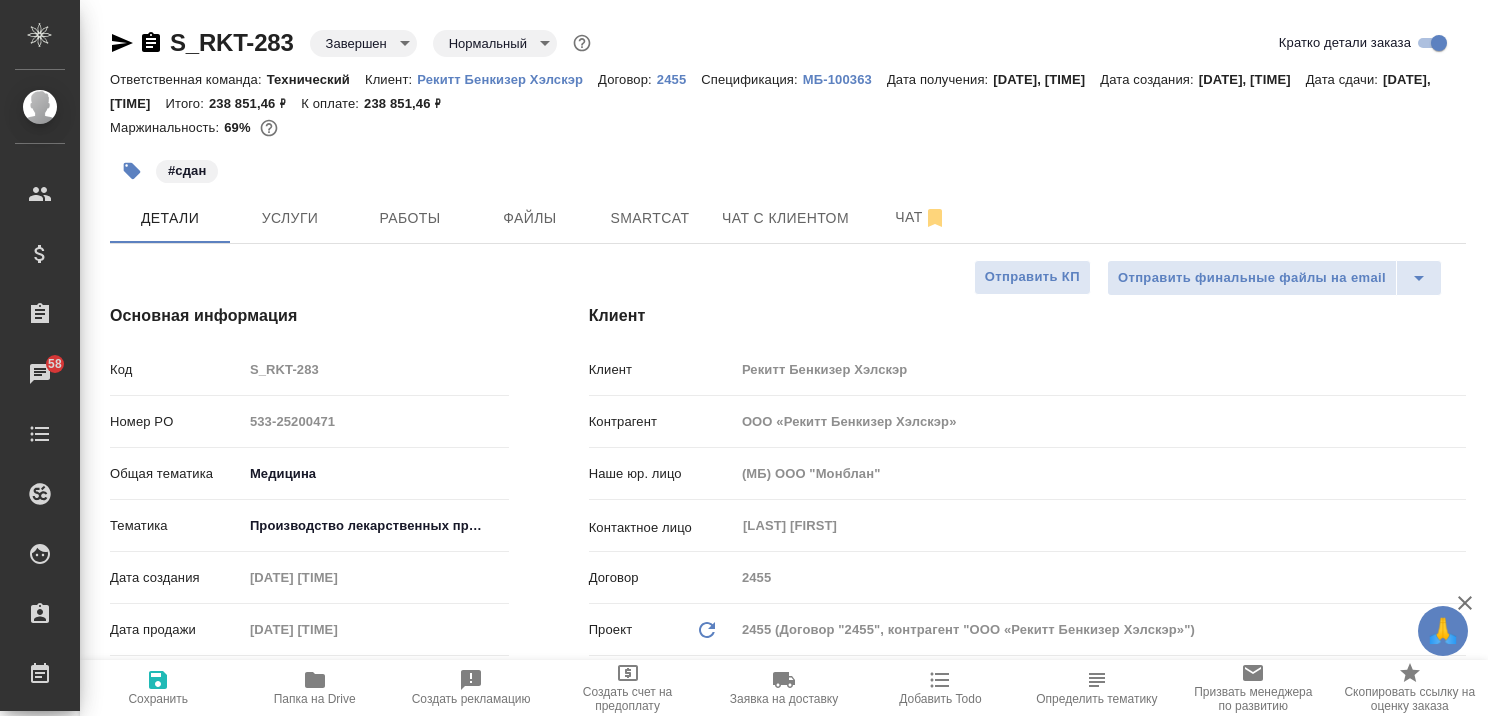 type on "x" 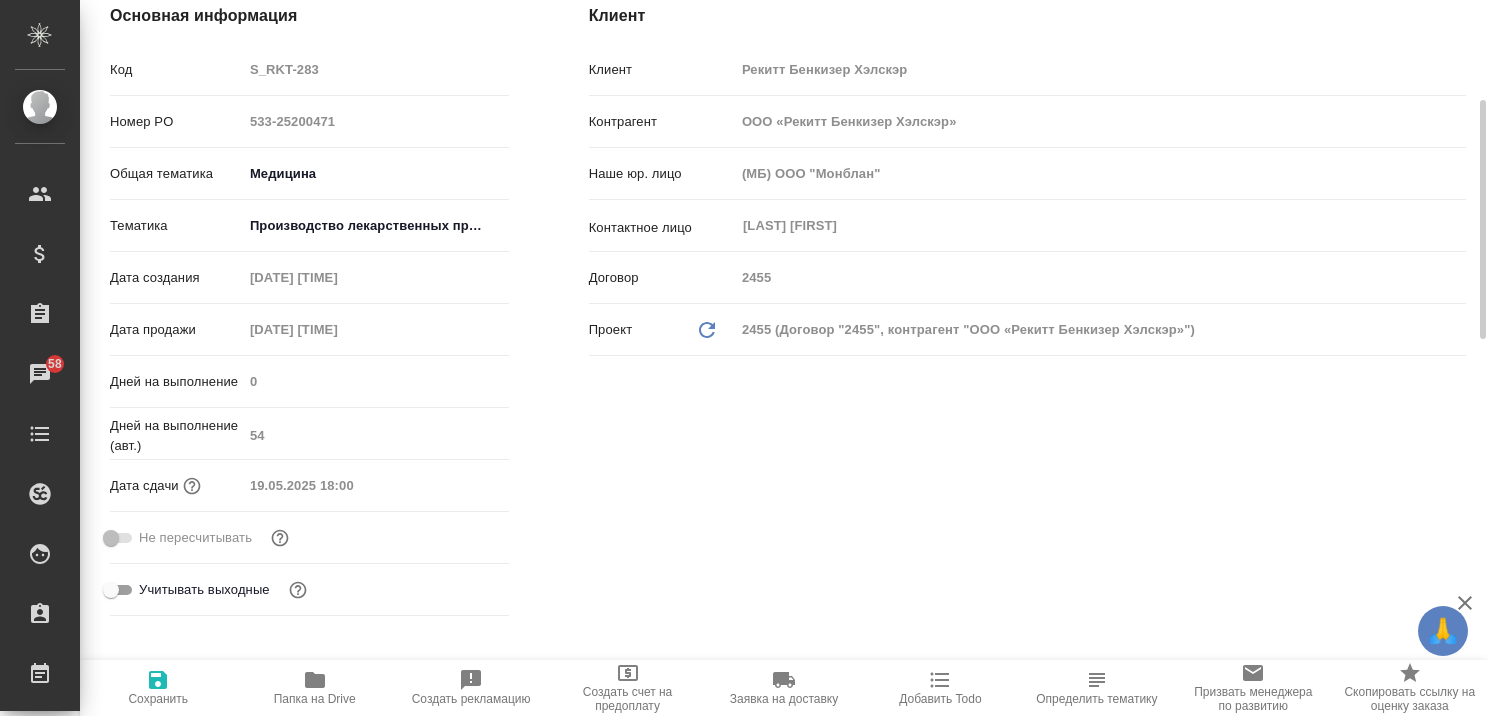 scroll, scrollTop: 100, scrollLeft: 0, axis: vertical 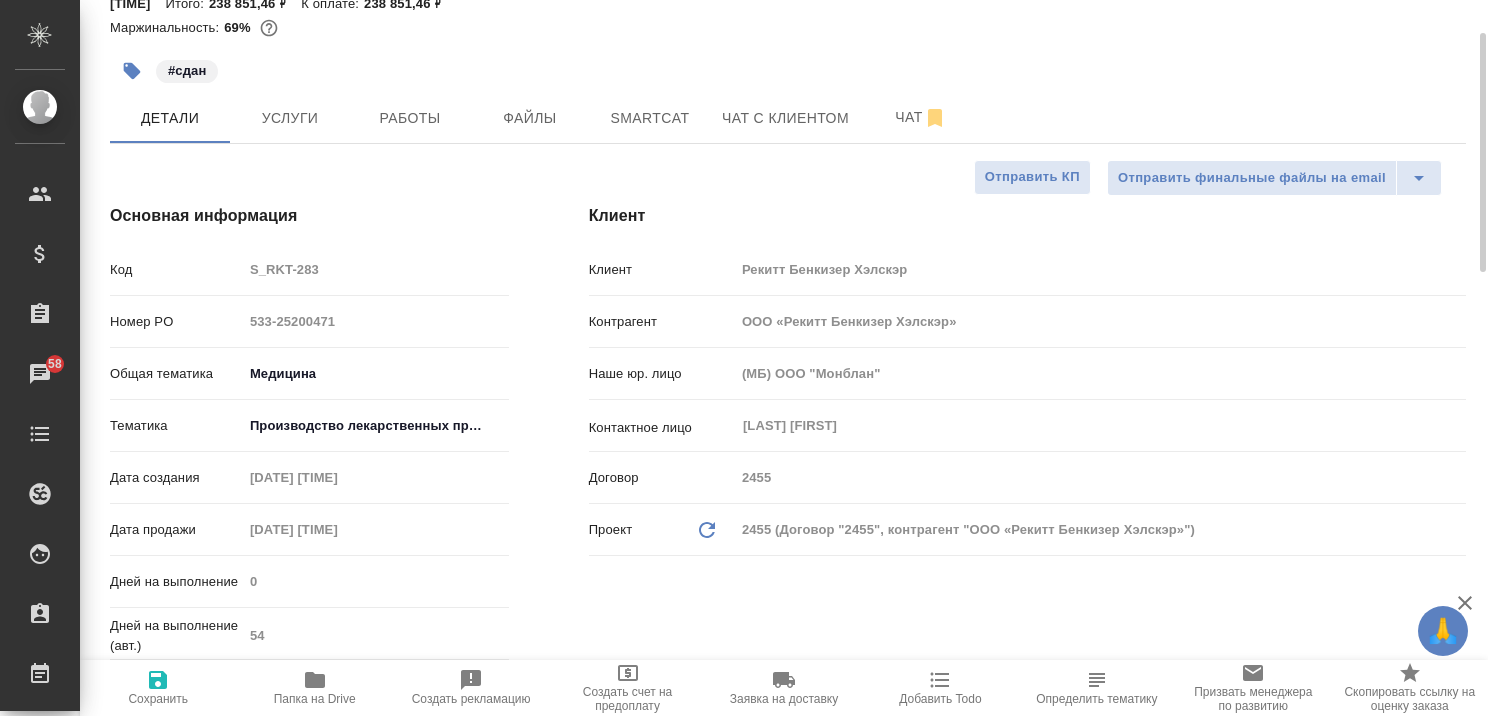type on "x" 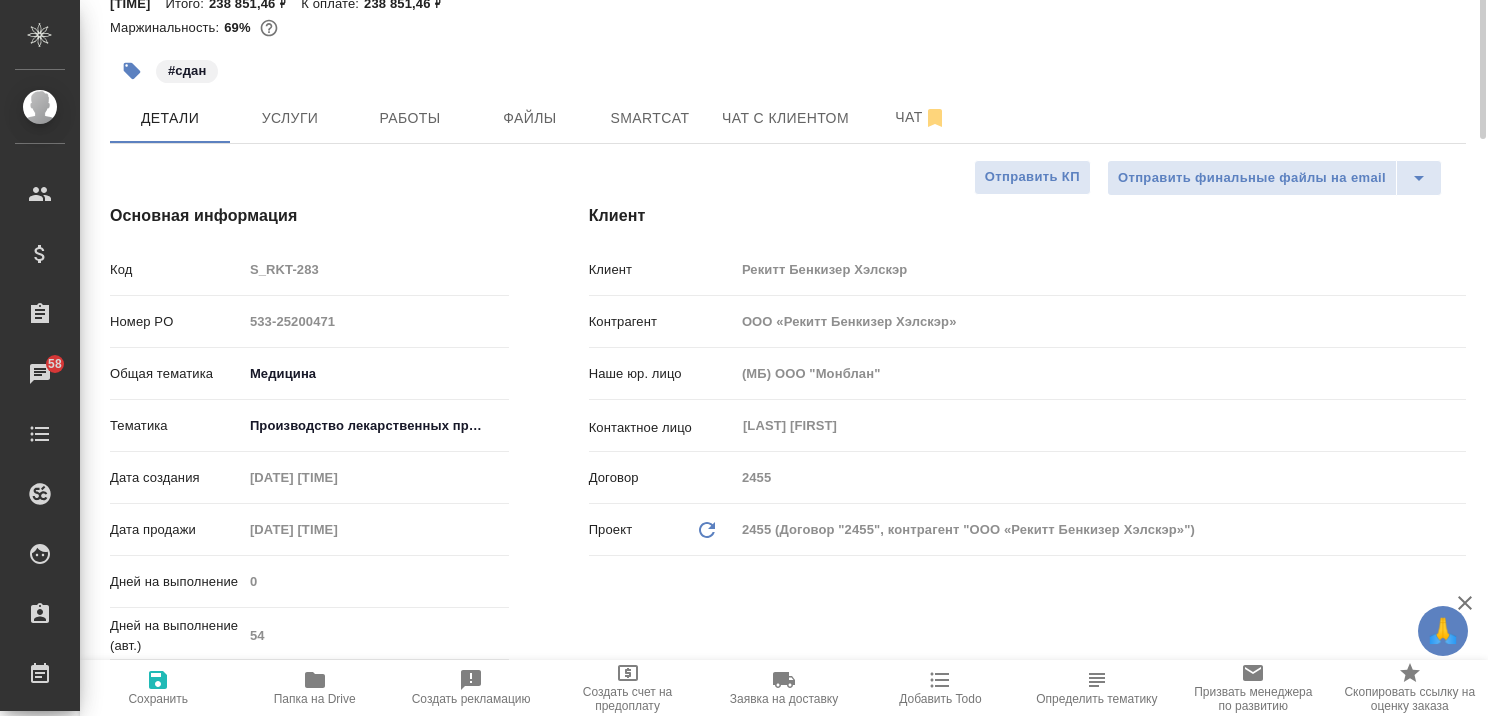 scroll, scrollTop: 0, scrollLeft: 0, axis: both 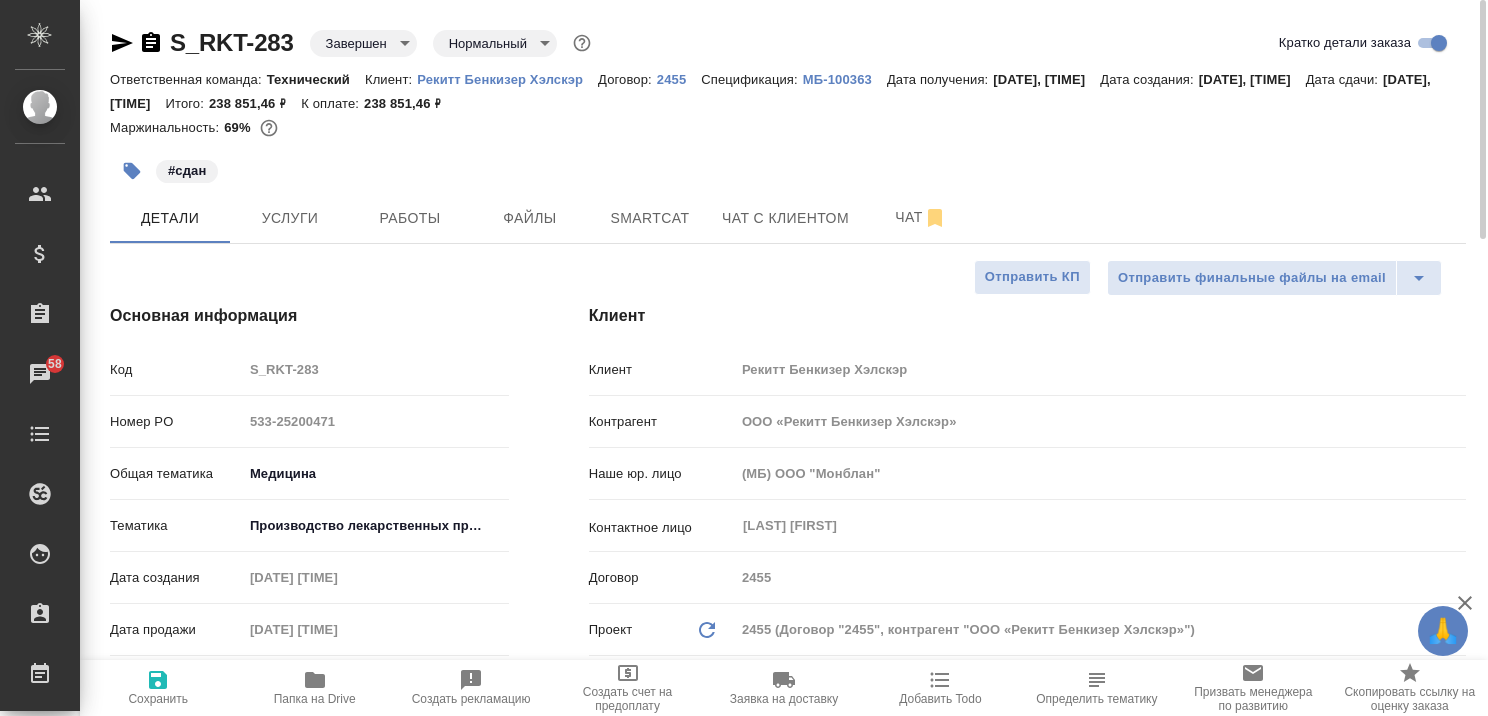 type on "x" 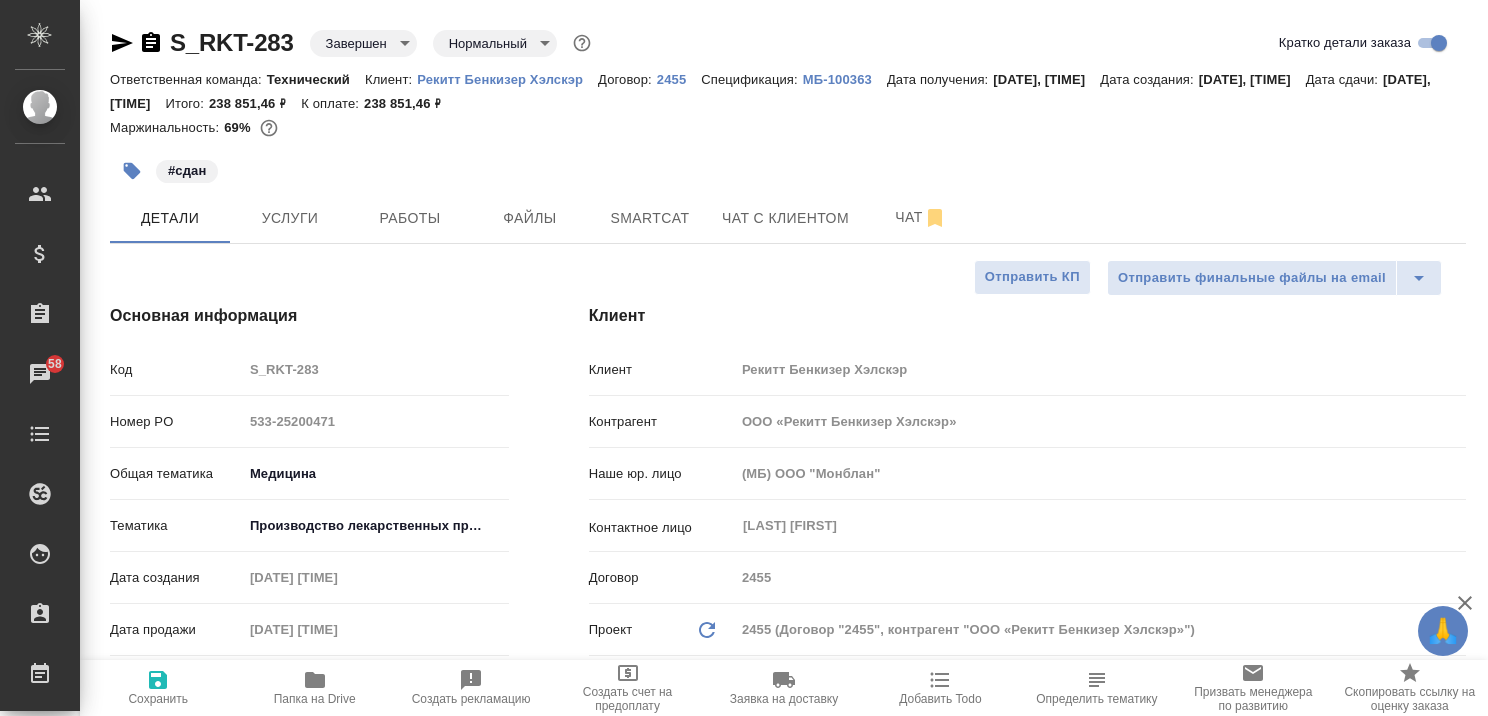 click 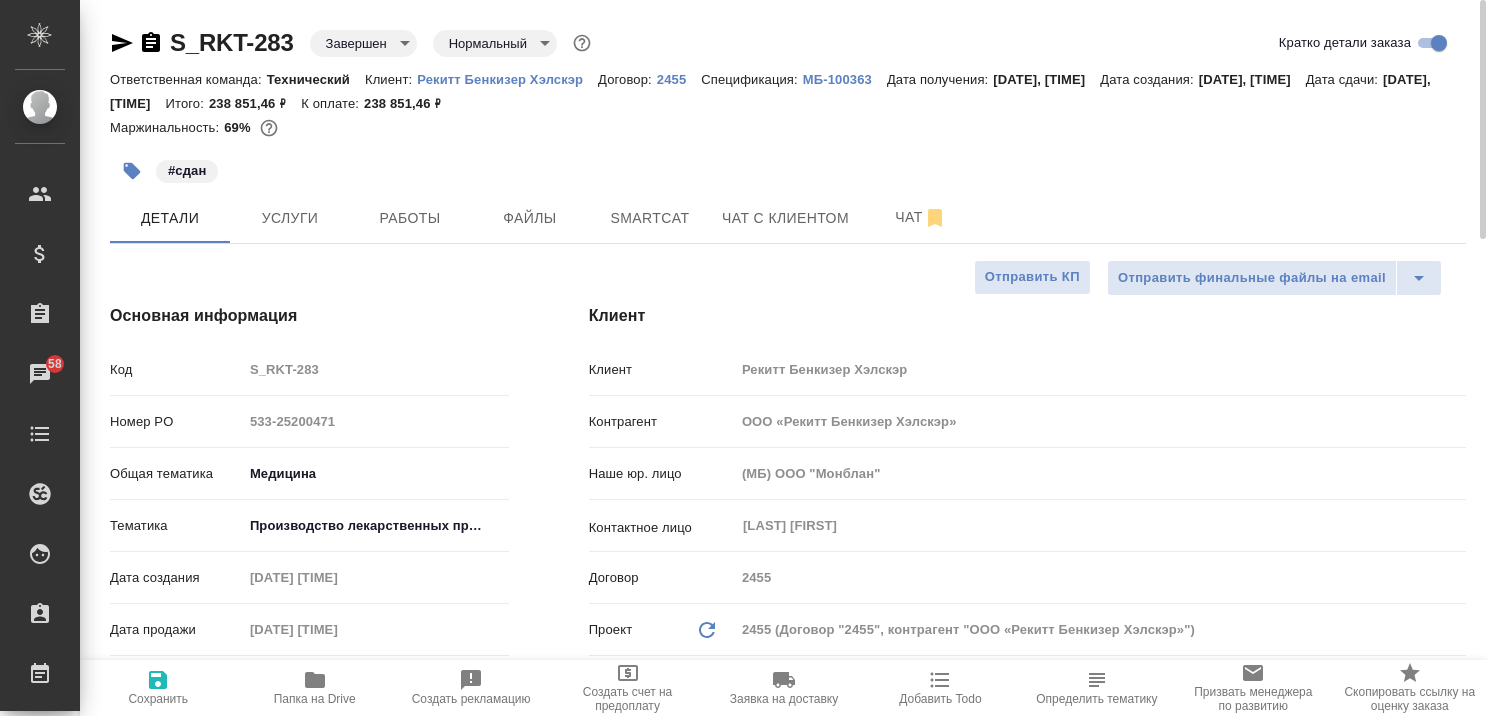 type on "x" 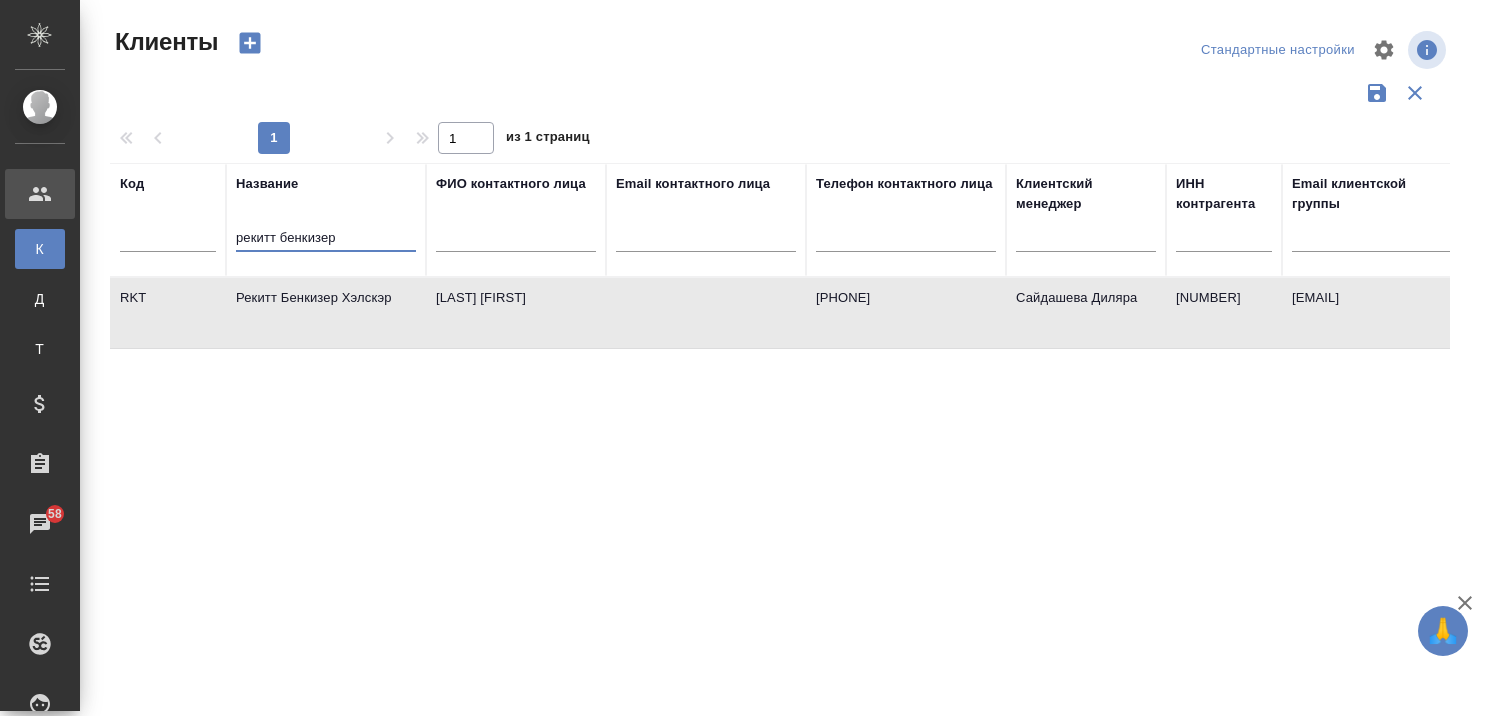select on "RU" 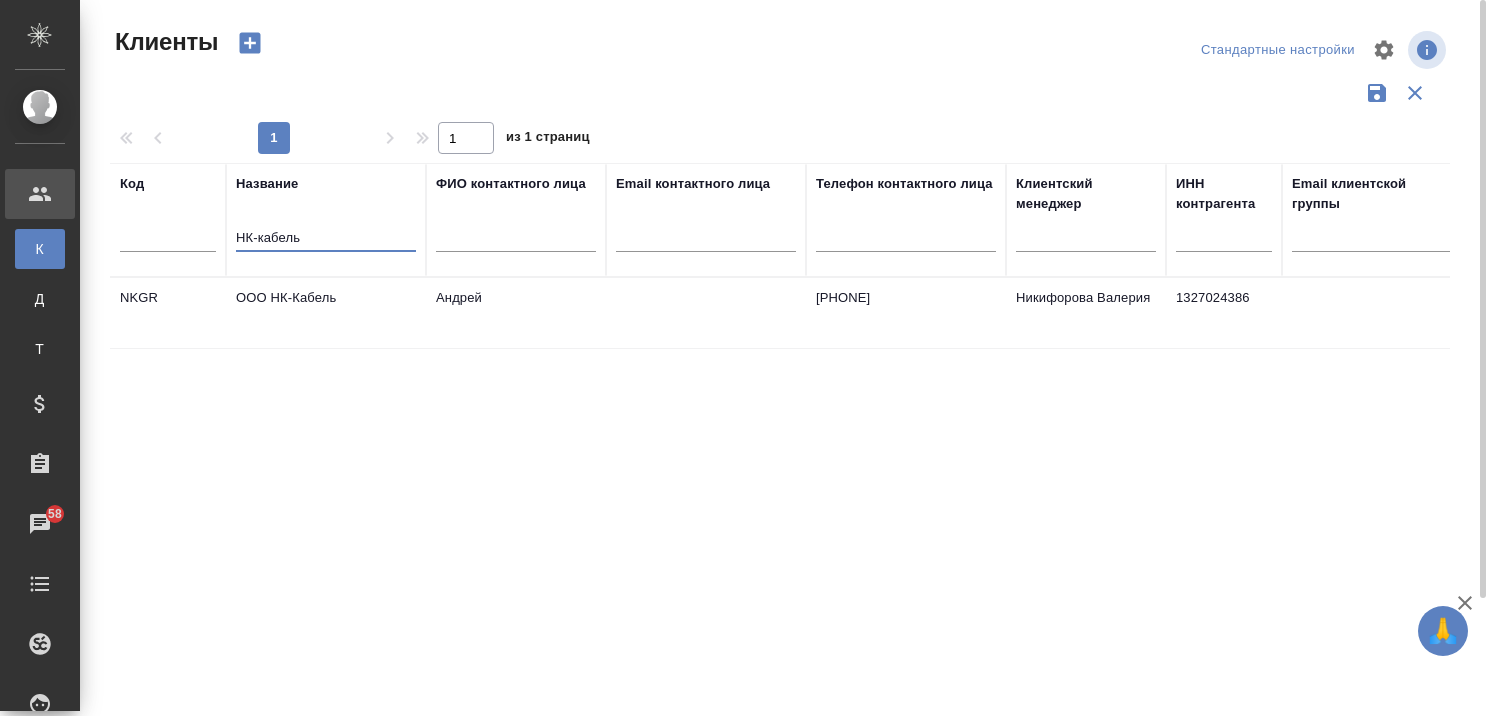 type on "НК-кабель" 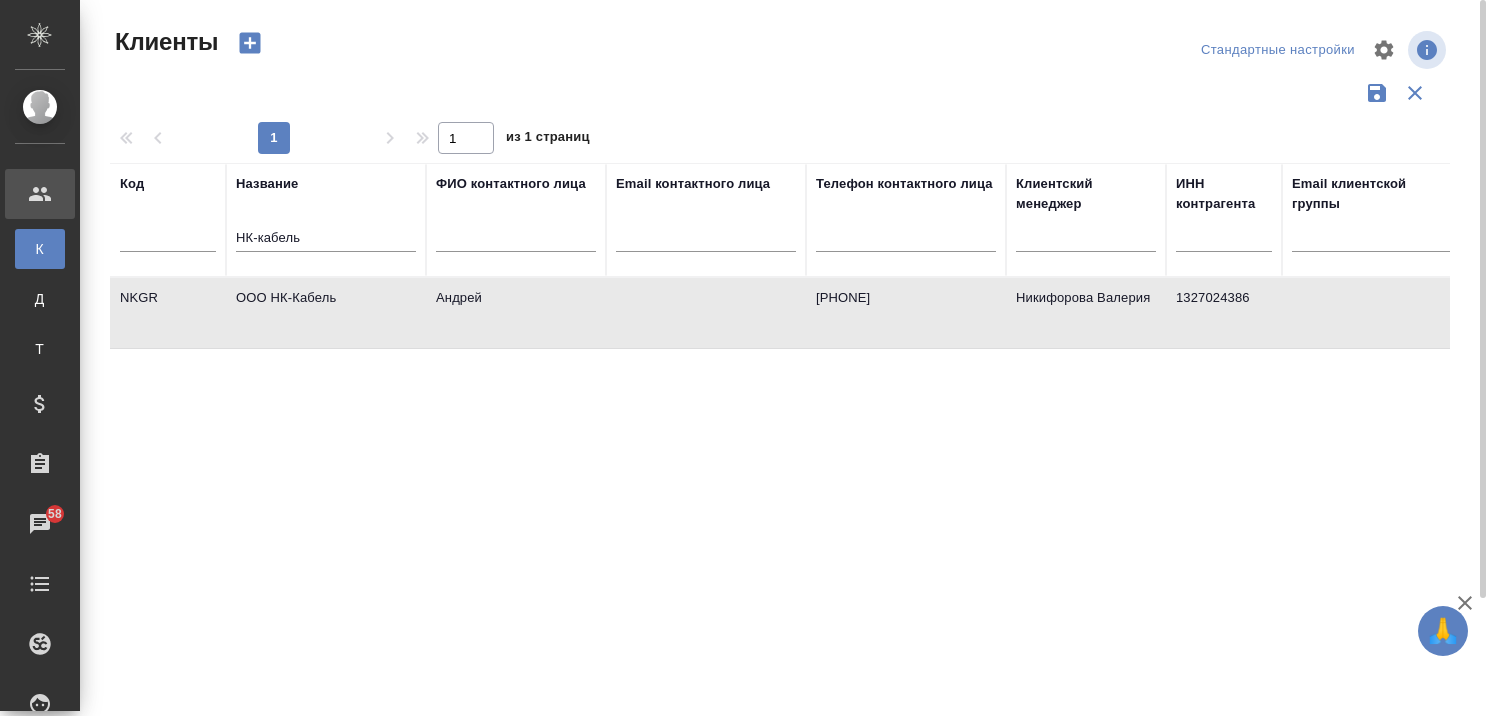 click on "ООО НК-Кабель" at bounding box center [326, 313] 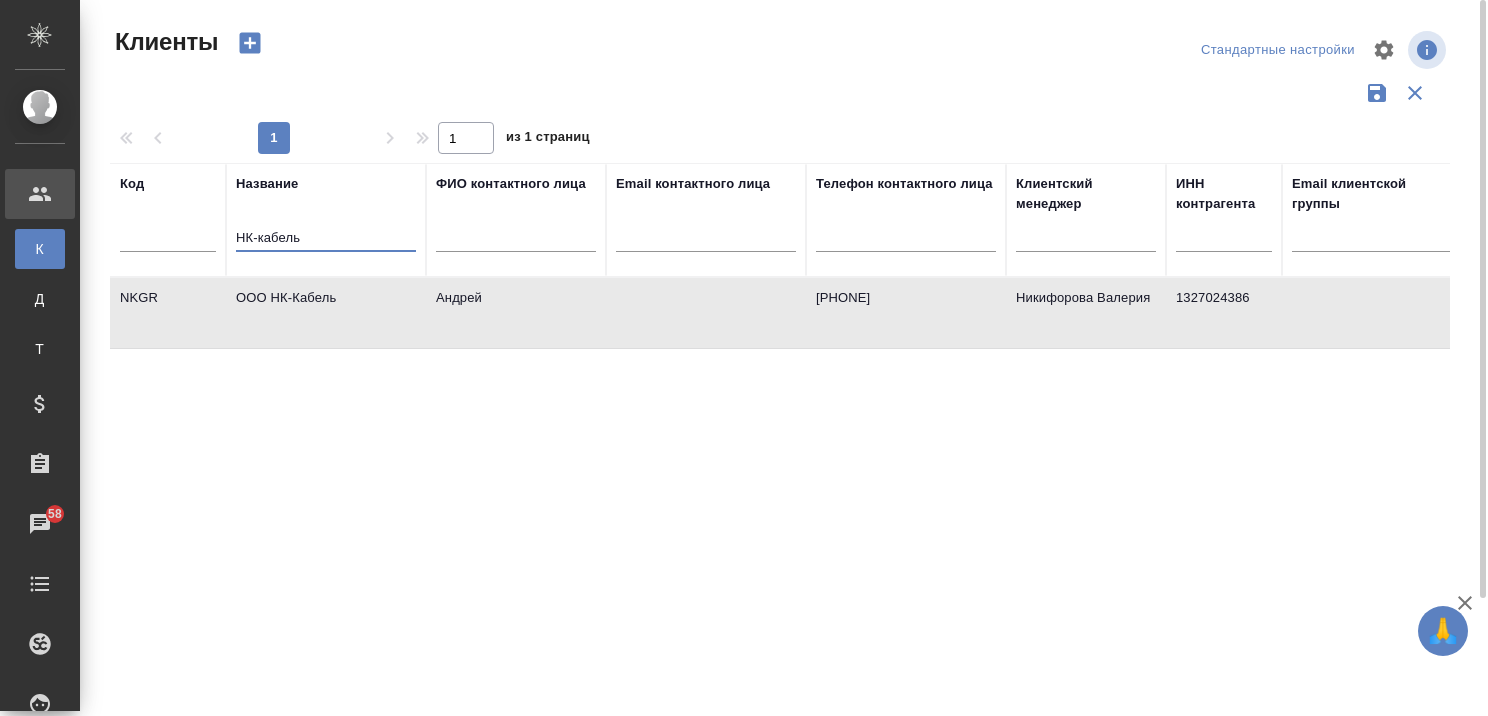 drag, startPoint x: 326, startPoint y: 236, endPoint x: 171, endPoint y: 247, distance: 155.38983 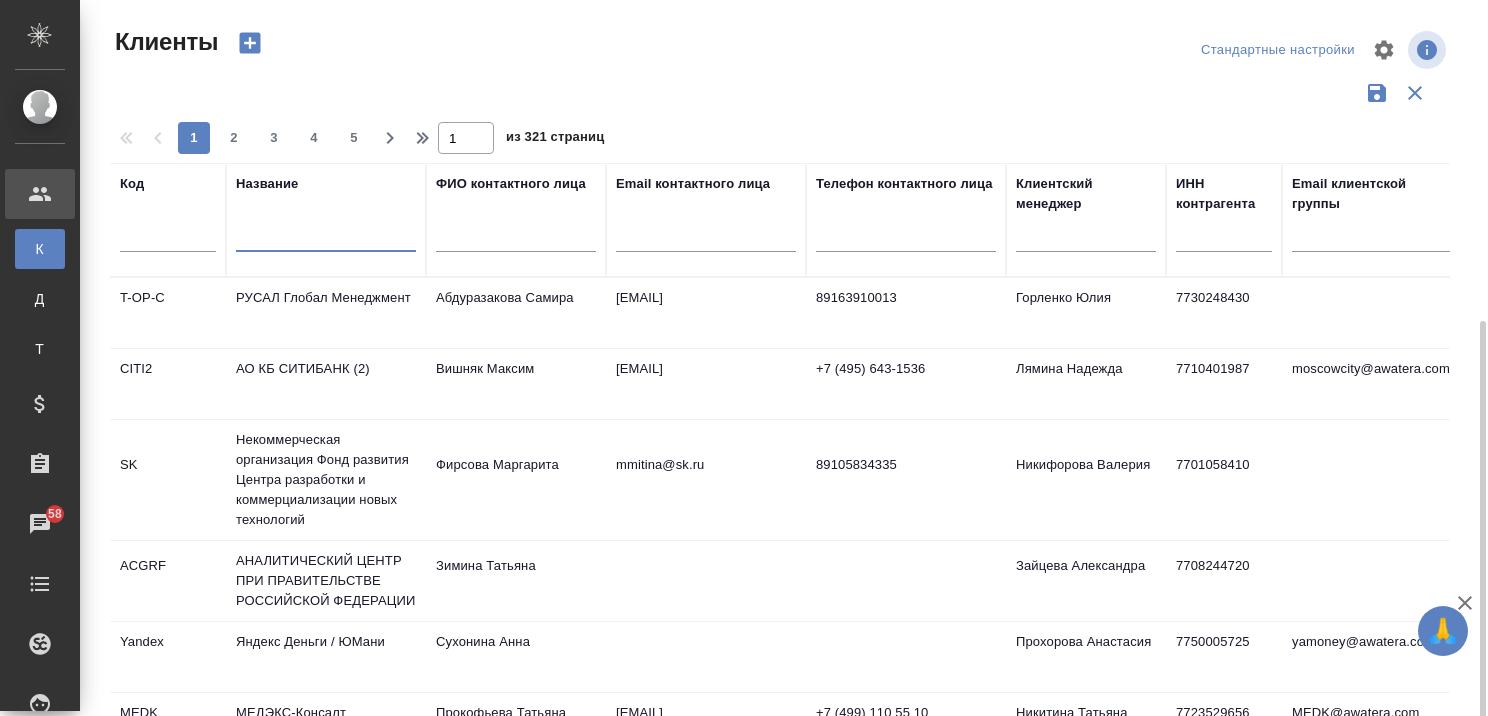 scroll, scrollTop: 178, scrollLeft: 0, axis: vertical 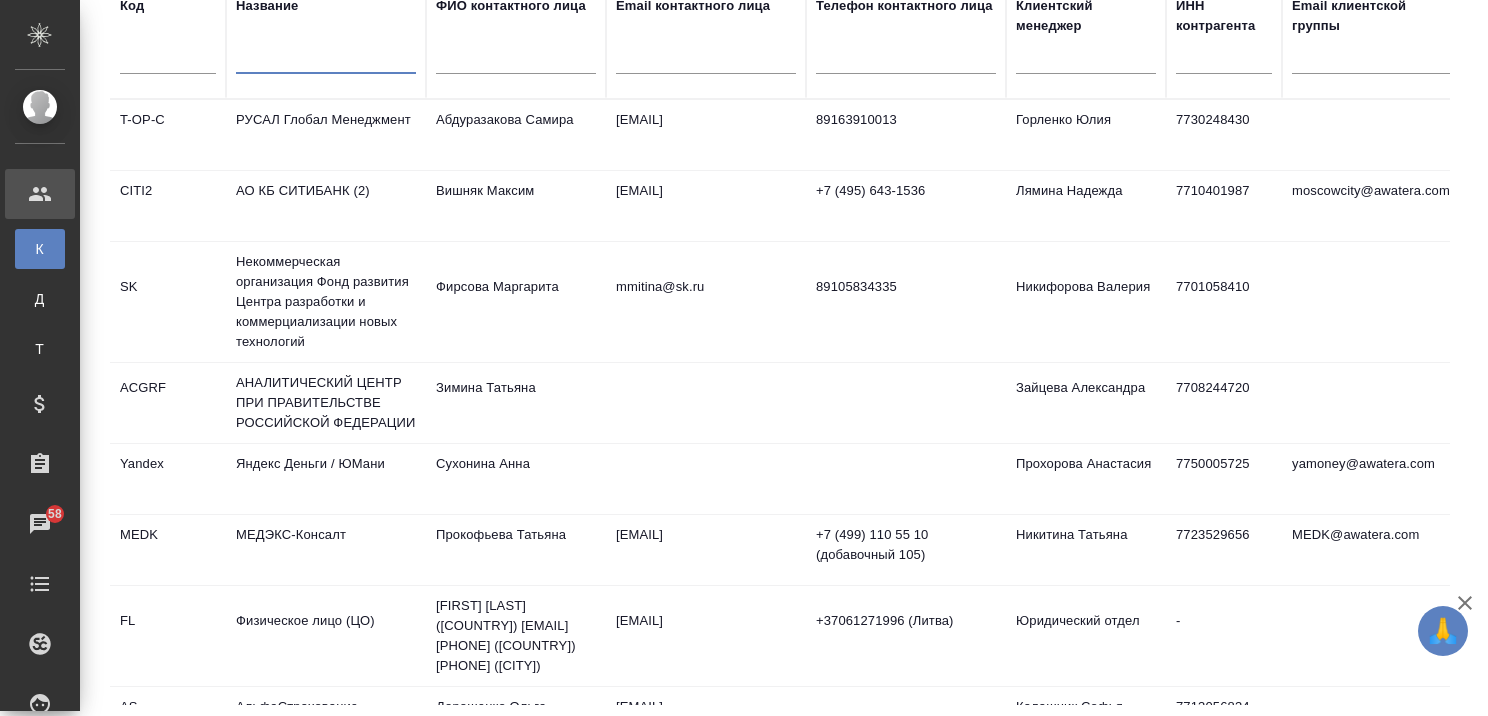 click 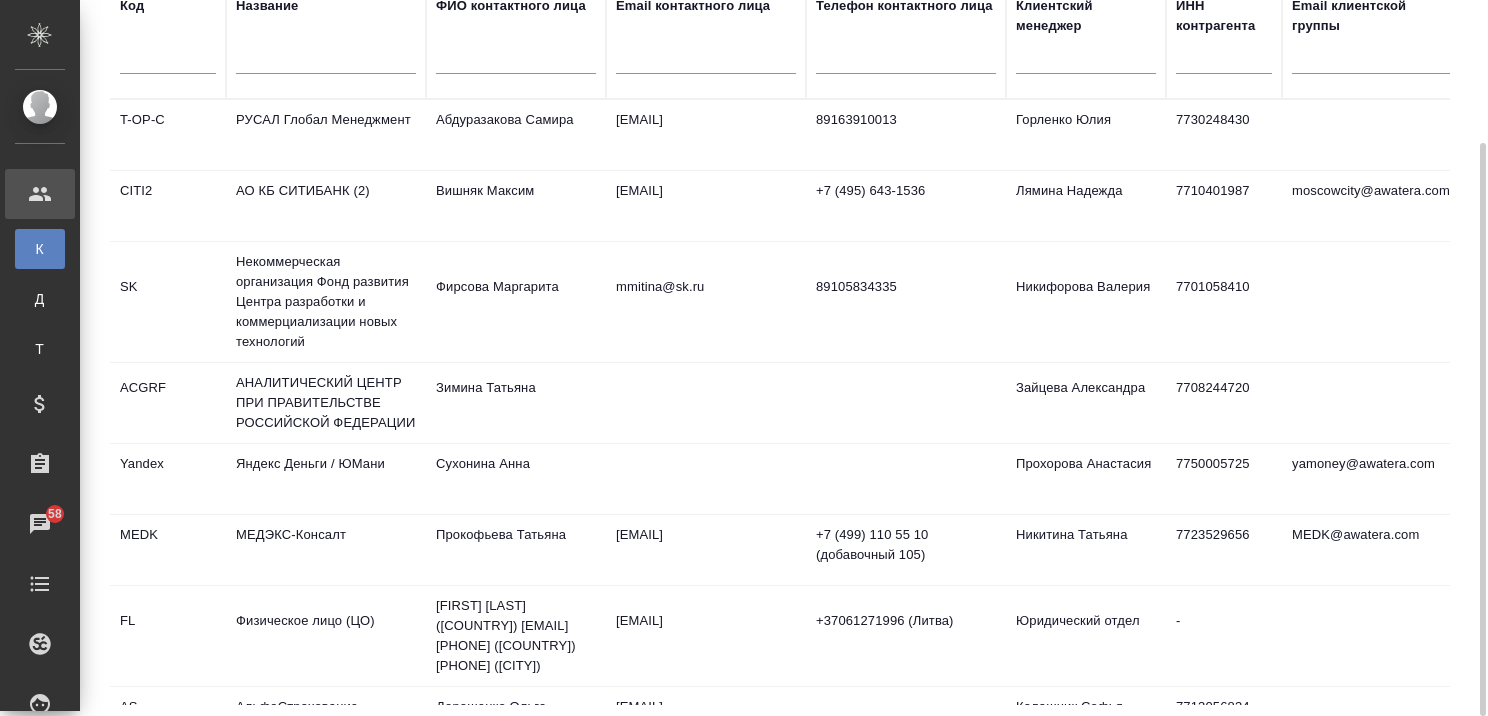 click at bounding box center (326, 61) 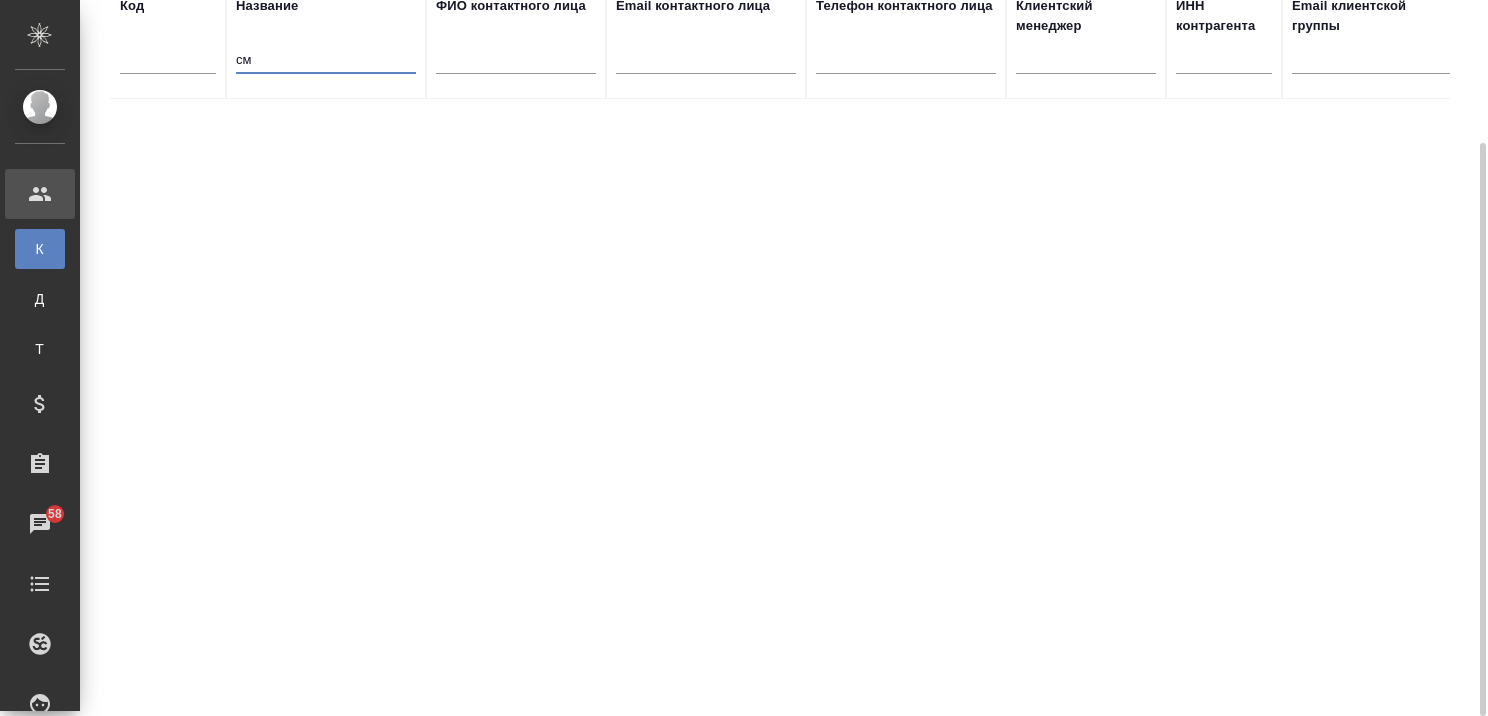 type on "с" 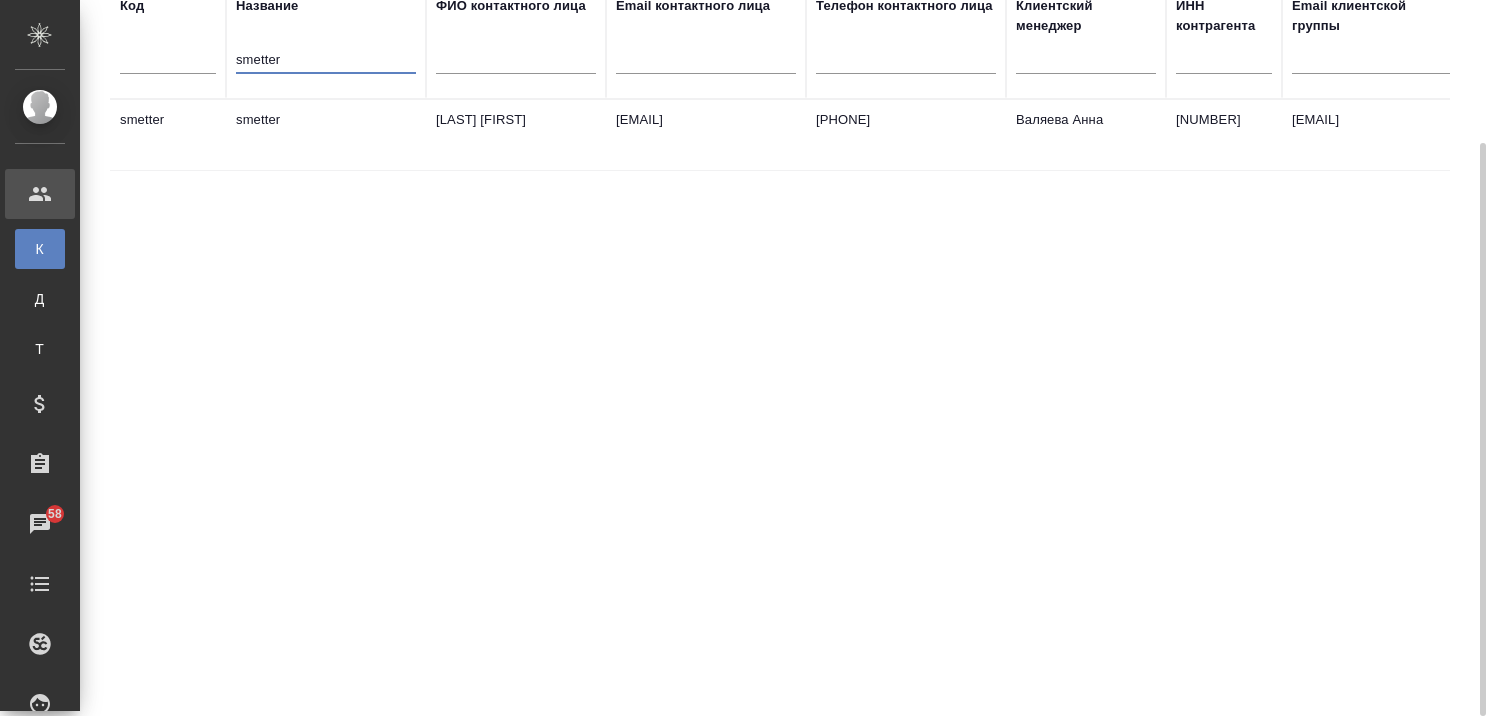 type on "smetter" 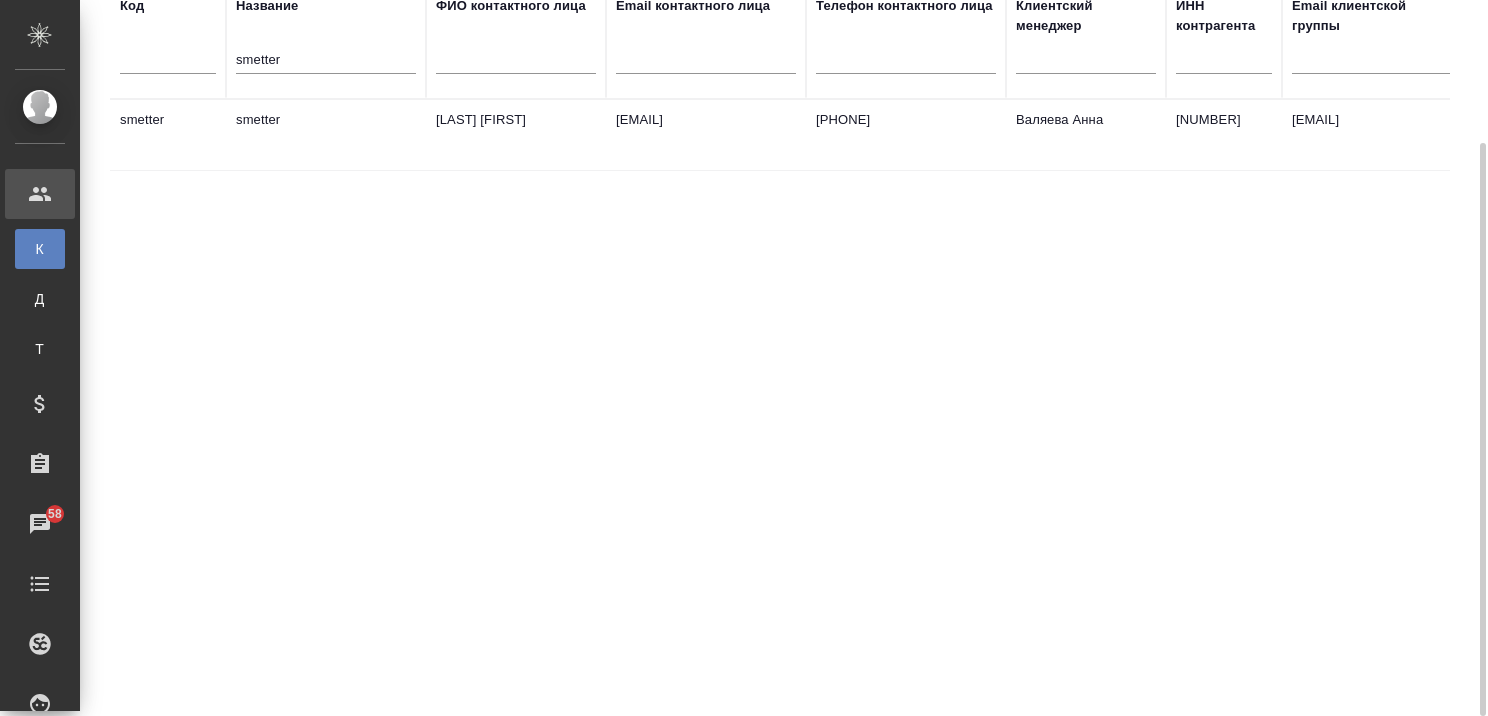 click on "smetter" at bounding box center [326, 135] 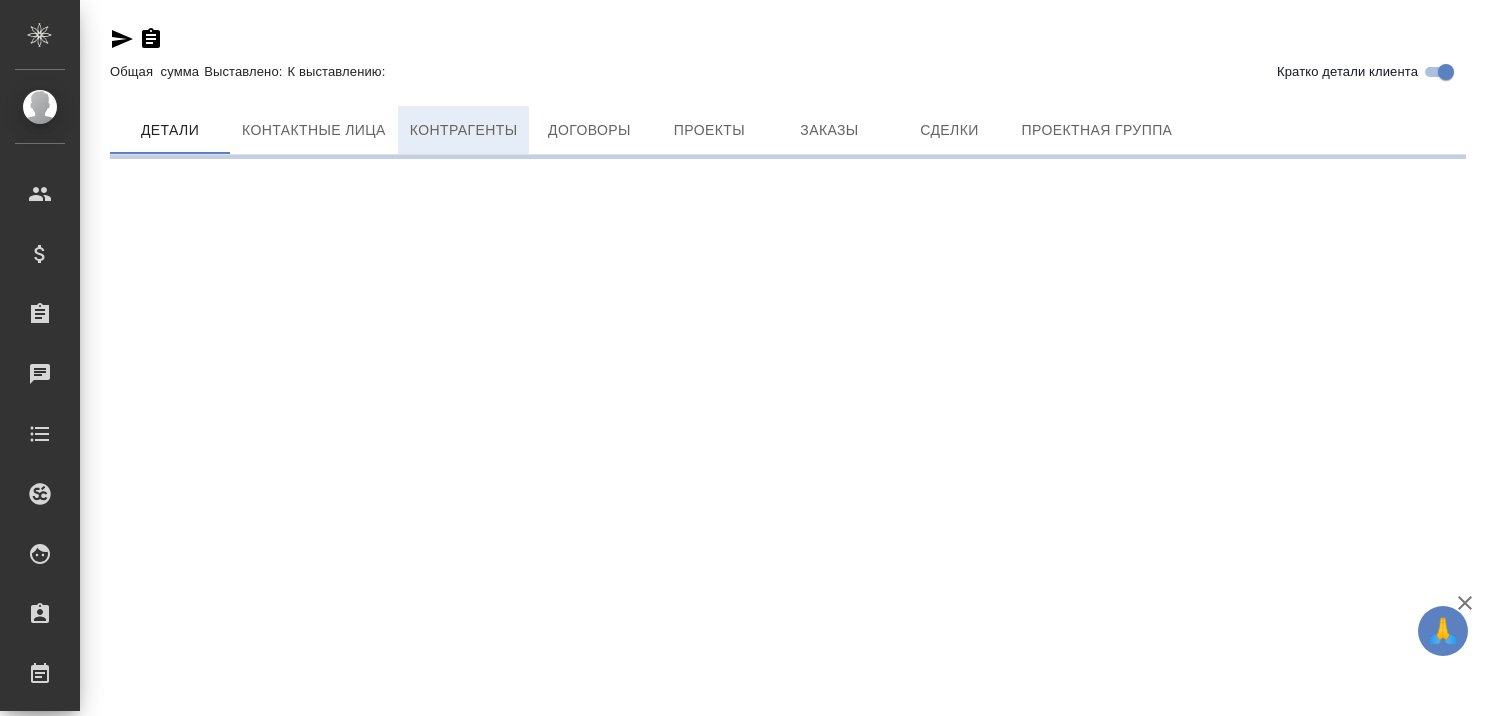 scroll, scrollTop: 0, scrollLeft: 0, axis: both 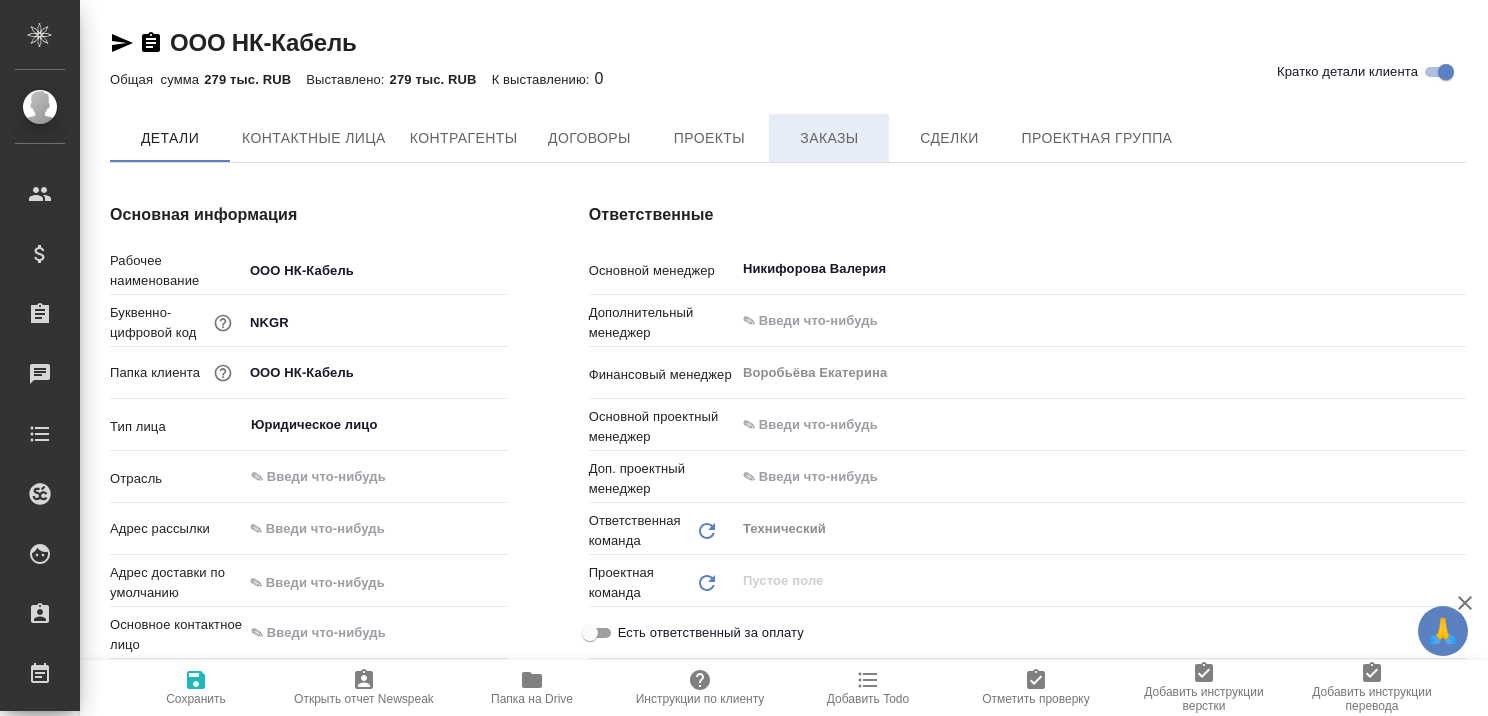 type on "x" 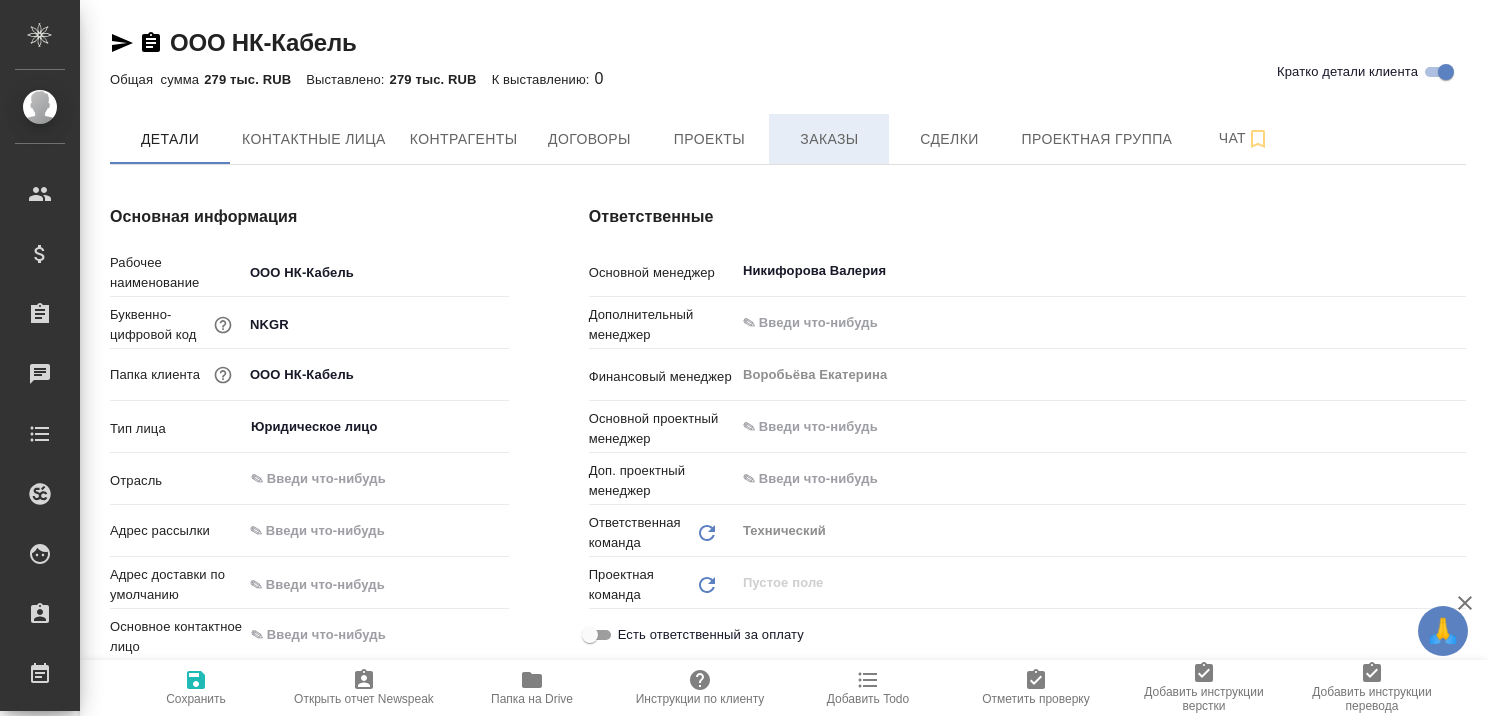 click on "Заказы" at bounding box center [829, 139] 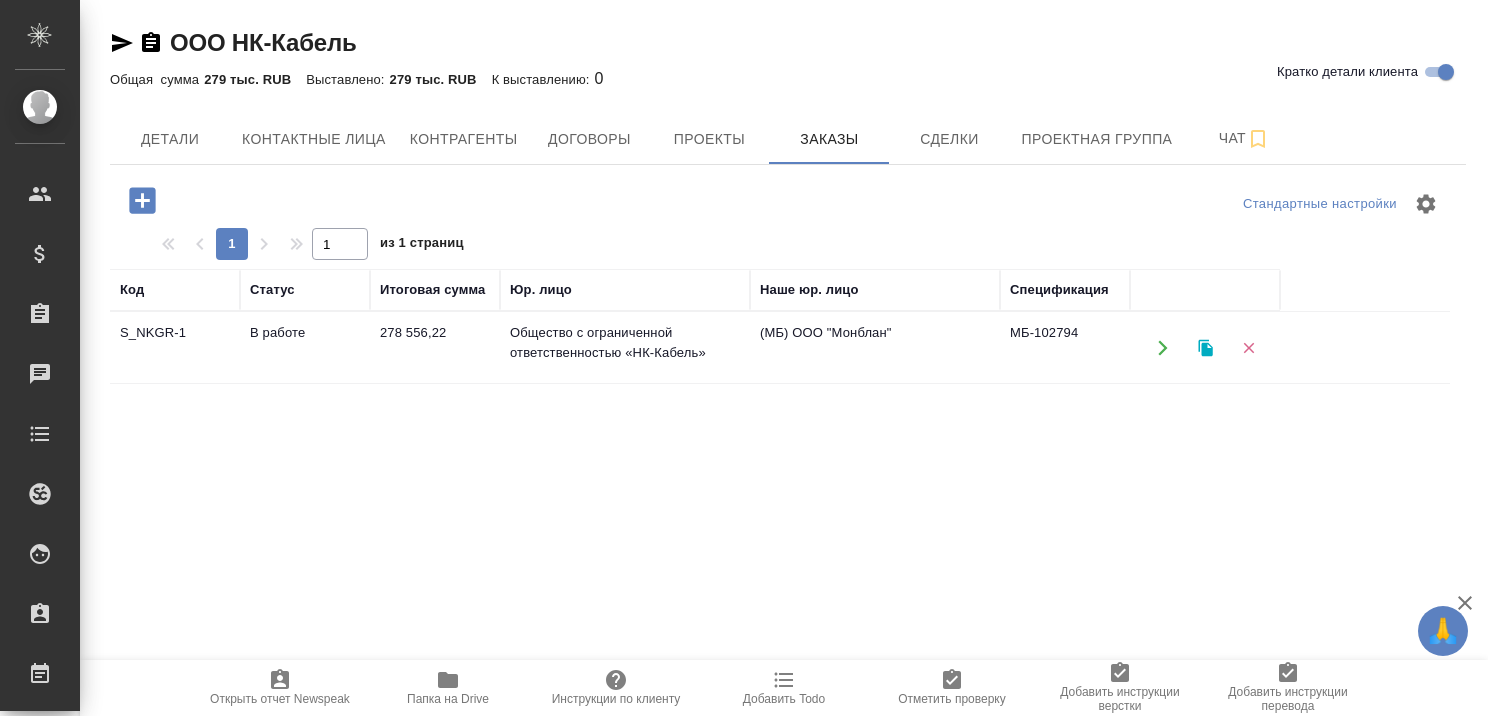 click on "В работе" at bounding box center [305, 348] 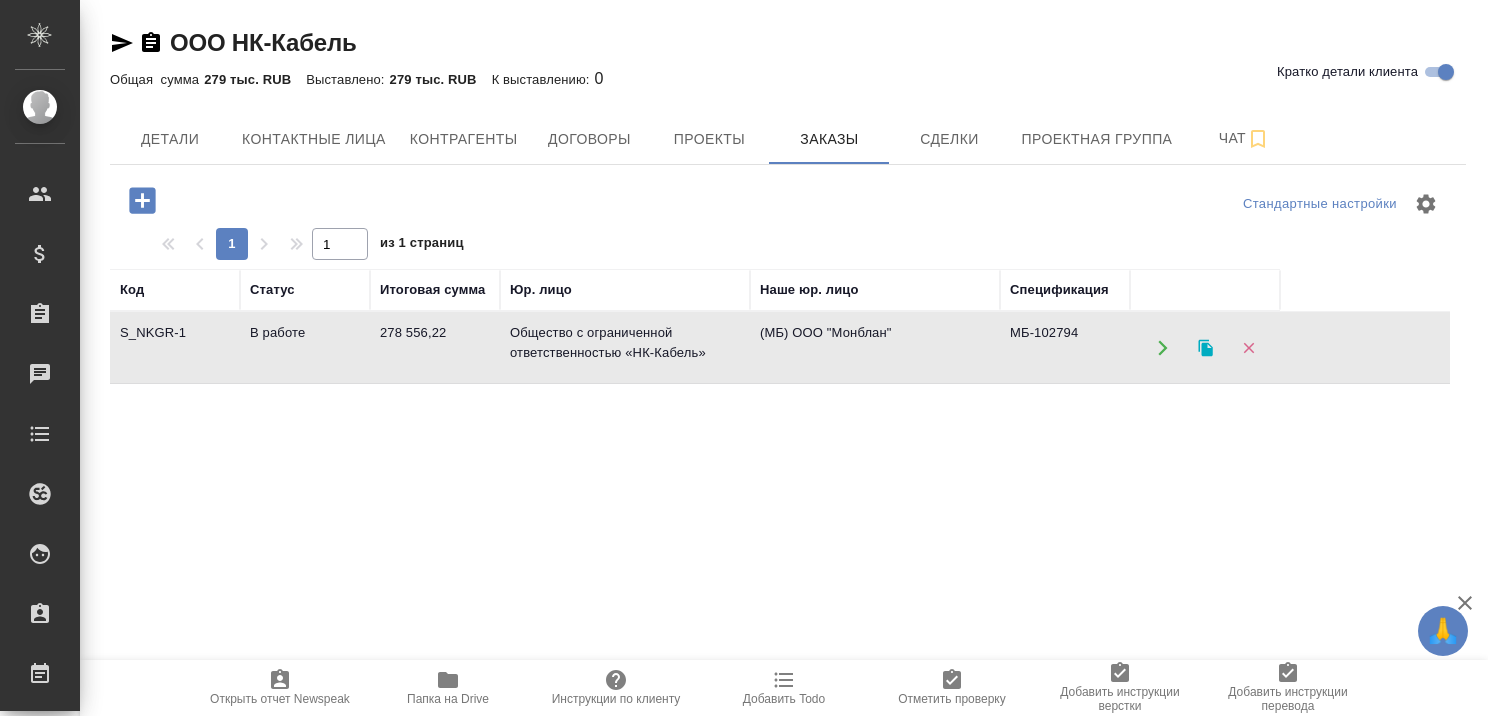 click on "В работе" at bounding box center [305, 348] 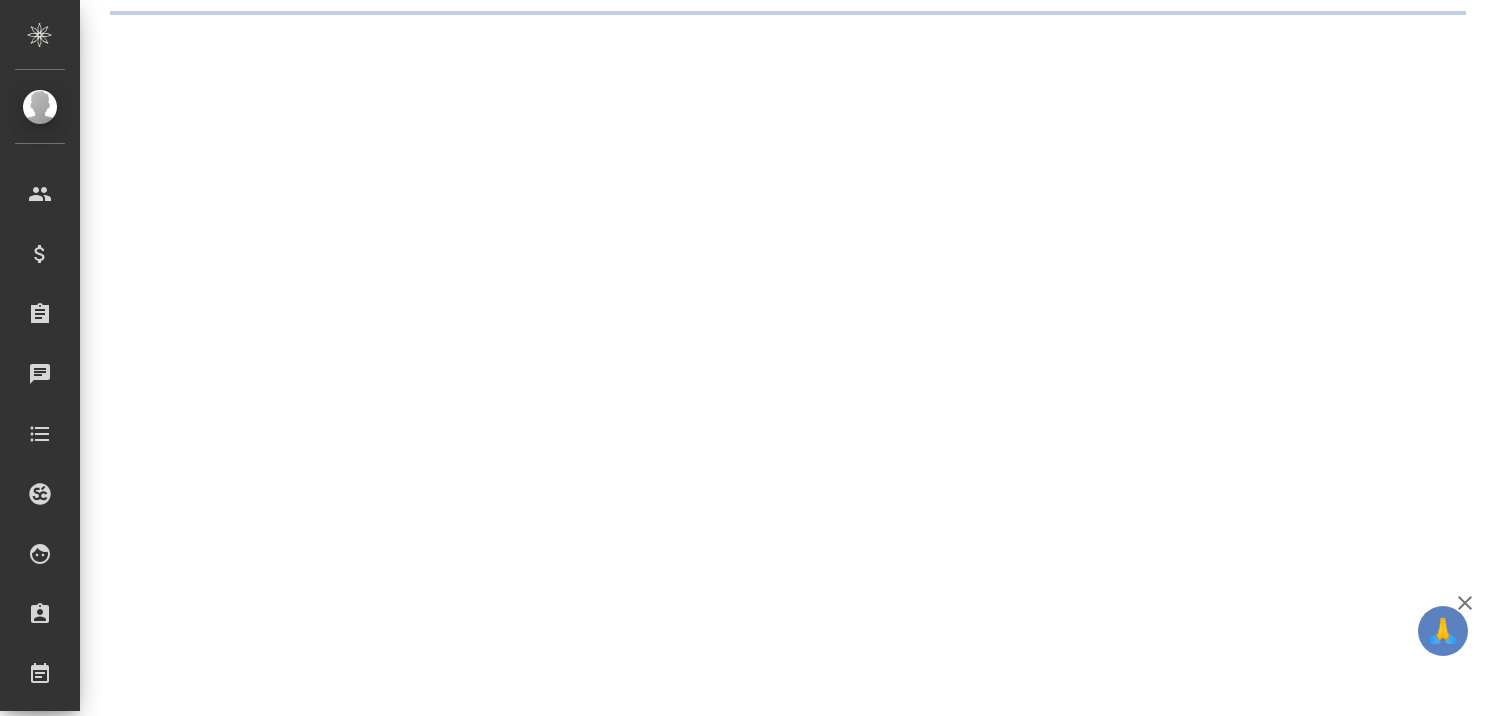 scroll, scrollTop: 0, scrollLeft: 0, axis: both 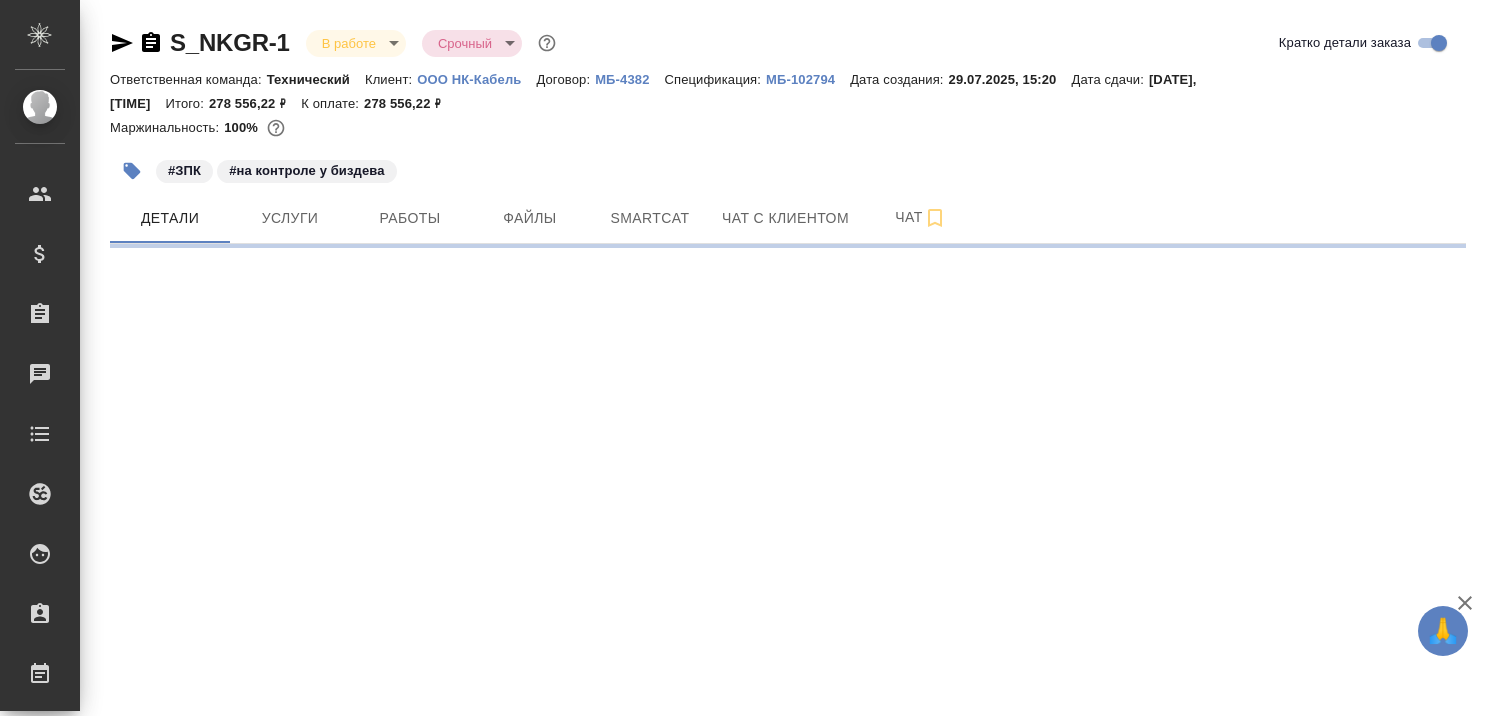 select on "RU" 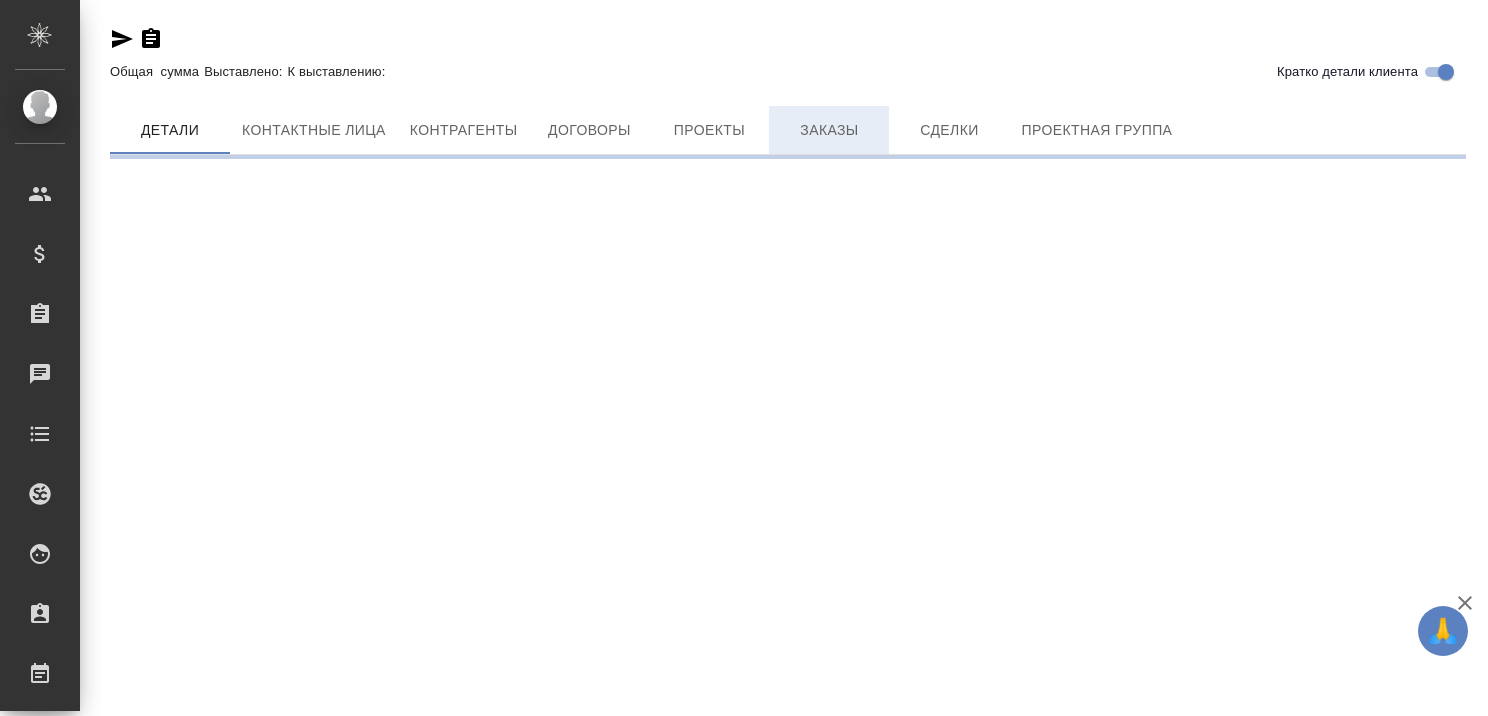 scroll, scrollTop: 0, scrollLeft: 0, axis: both 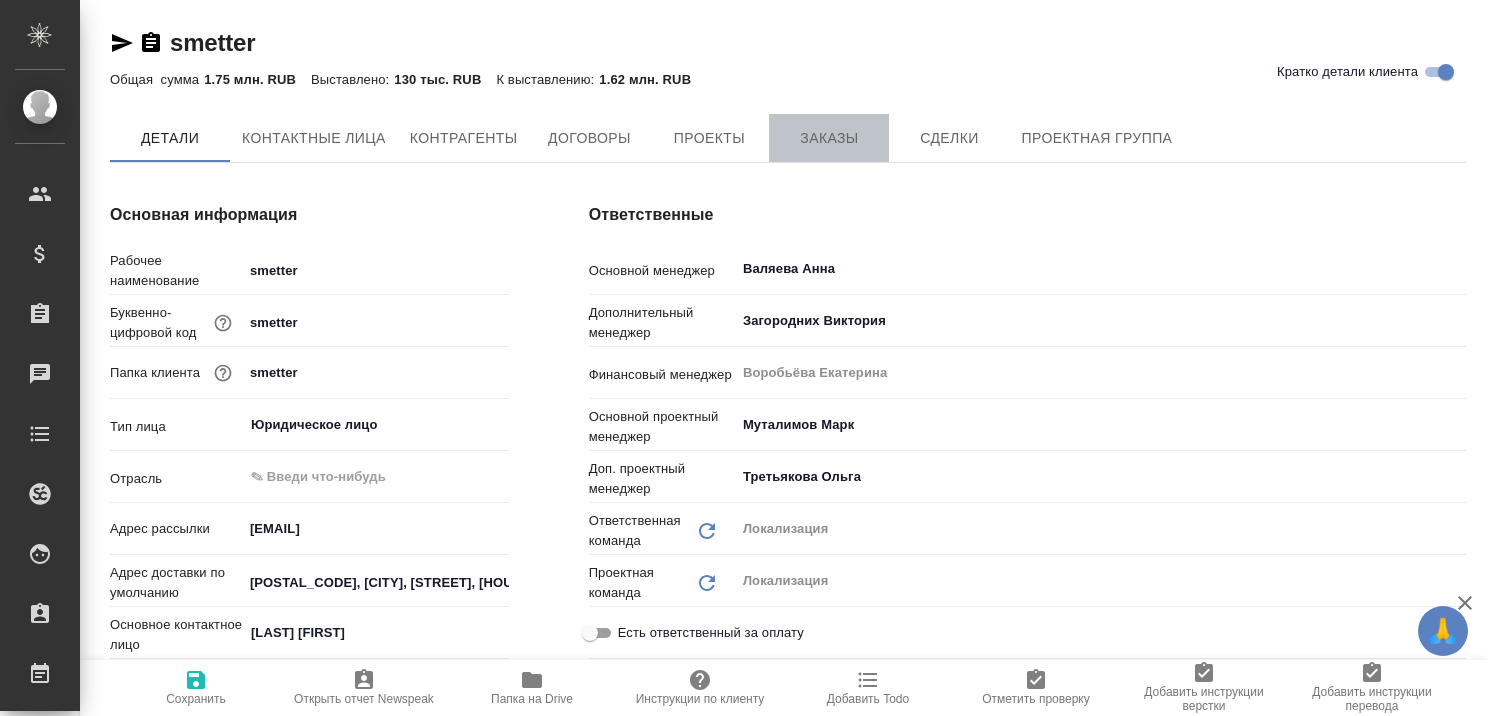 click on "Заказы" at bounding box center (829, 138) 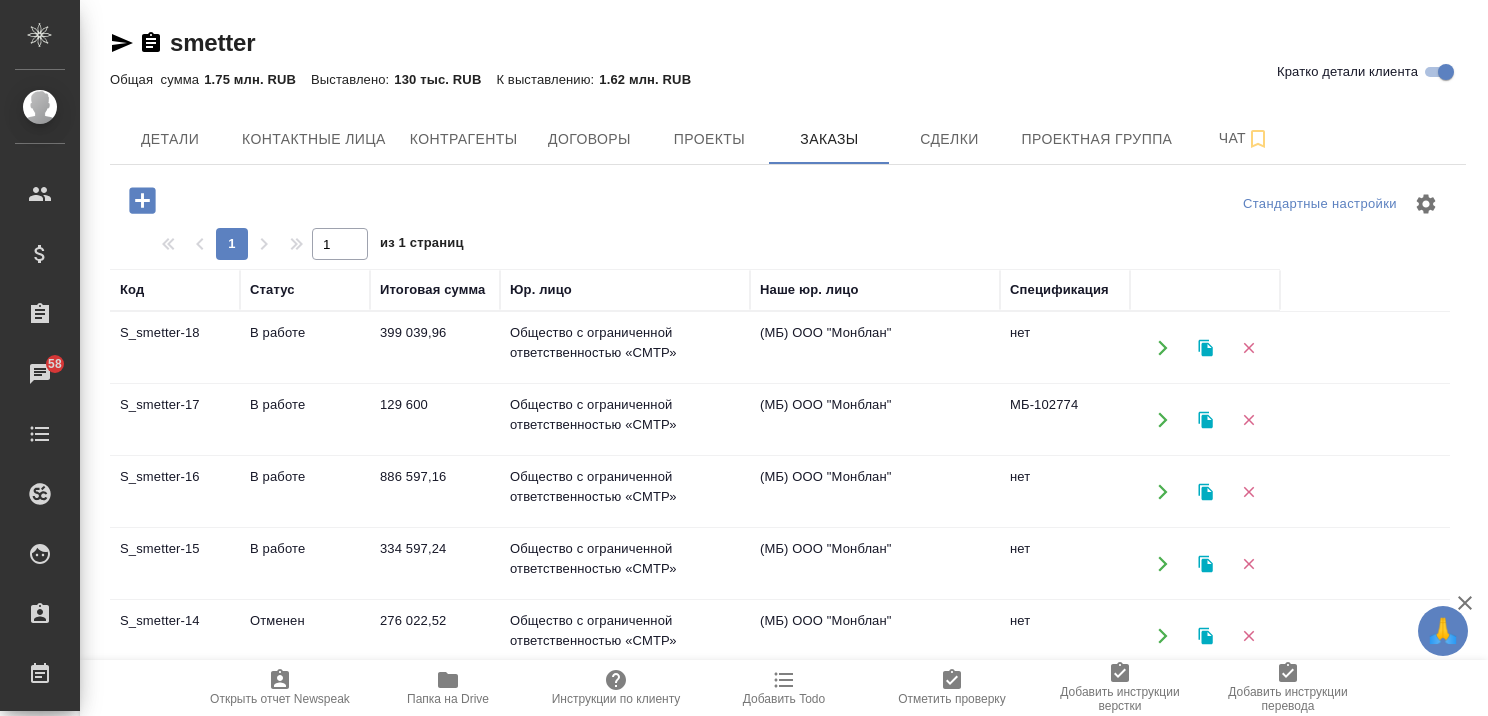 click on "В работе" at bounding box center (305, 348) 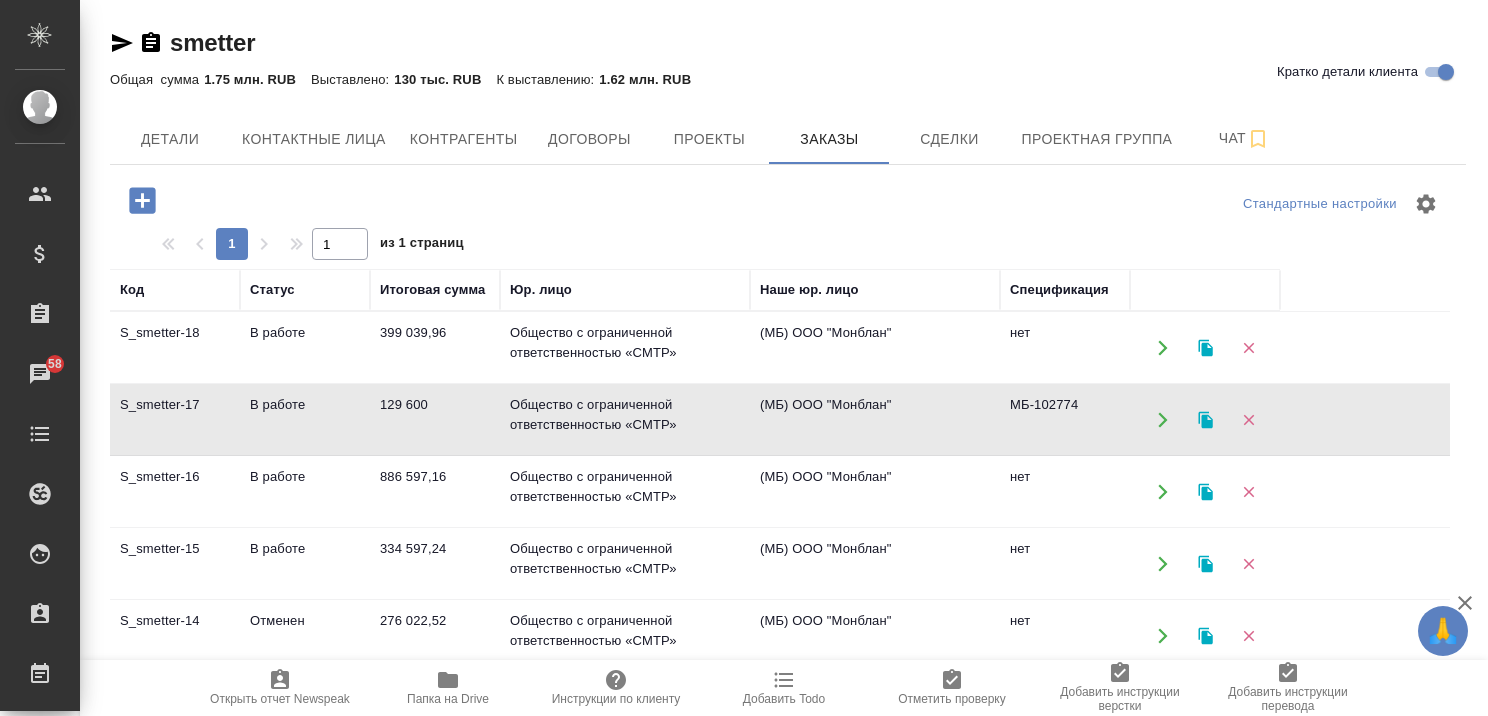 click on "В работе" at bounding box center [305, 348] 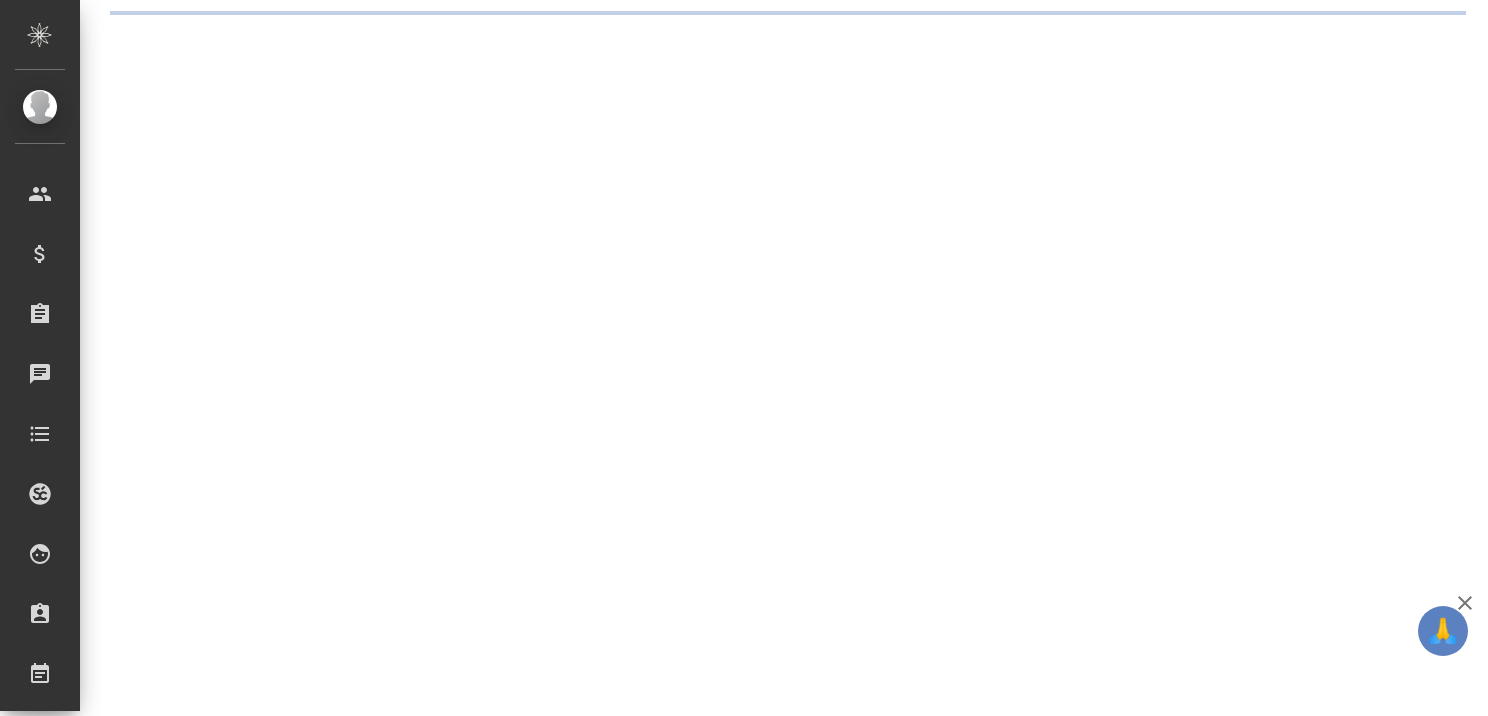 scroll, scrollTop: 0, scrollLeft: 0, axis: both 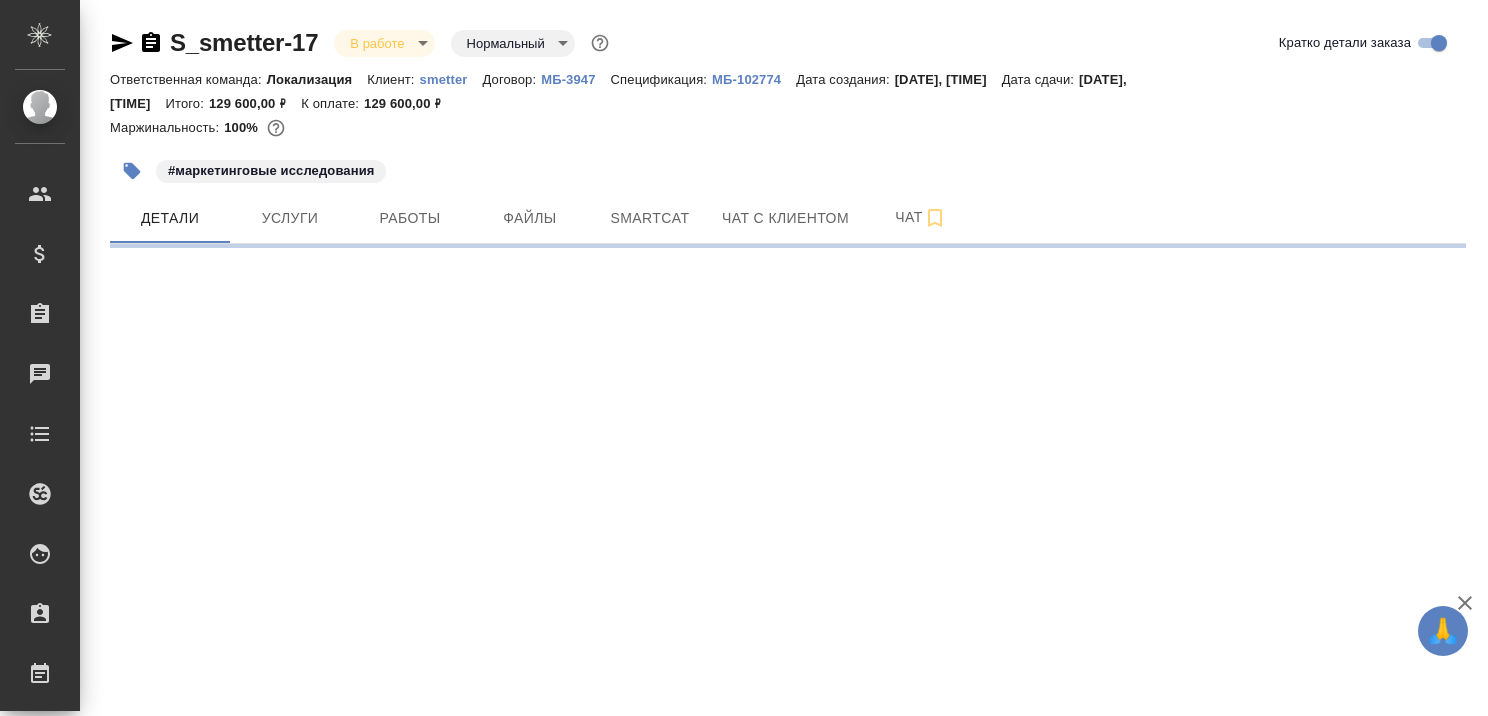 select on "RU" 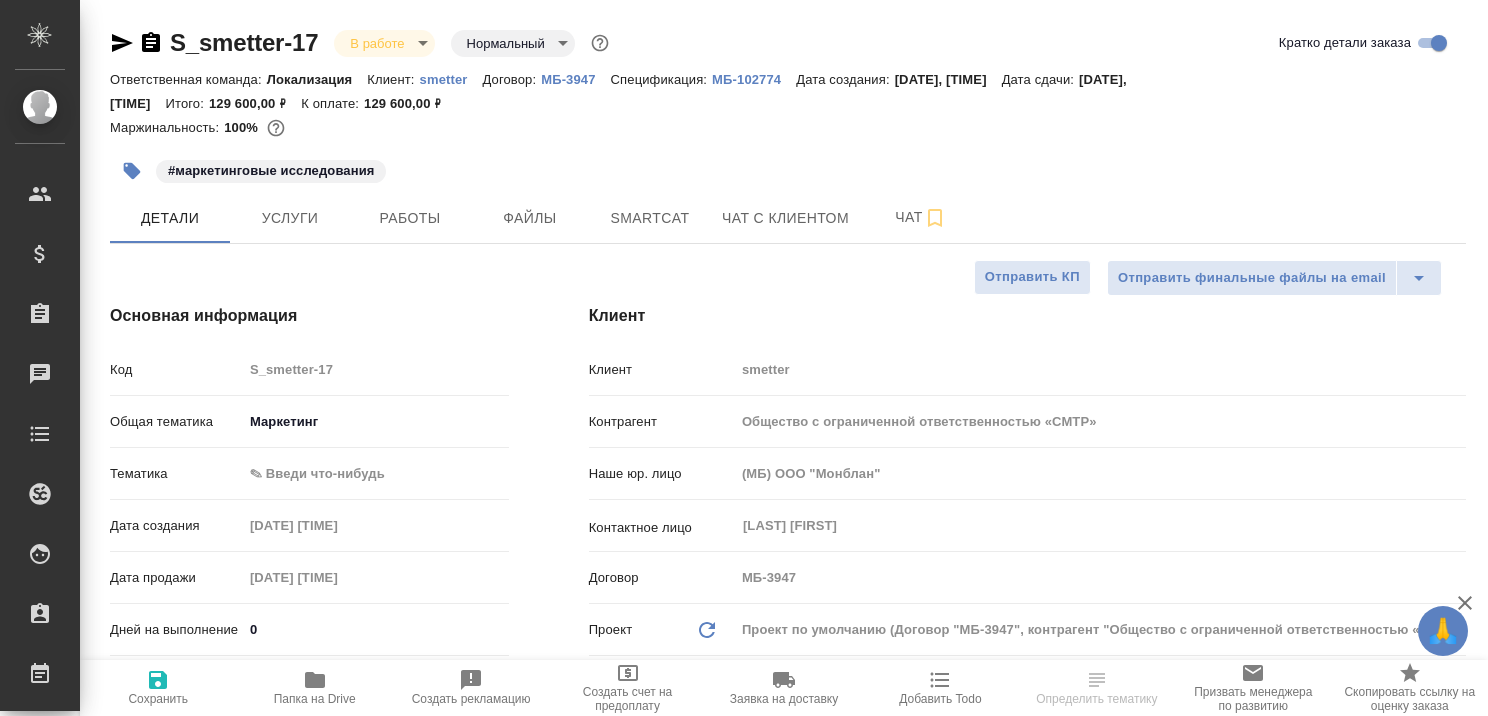 type on "x" 